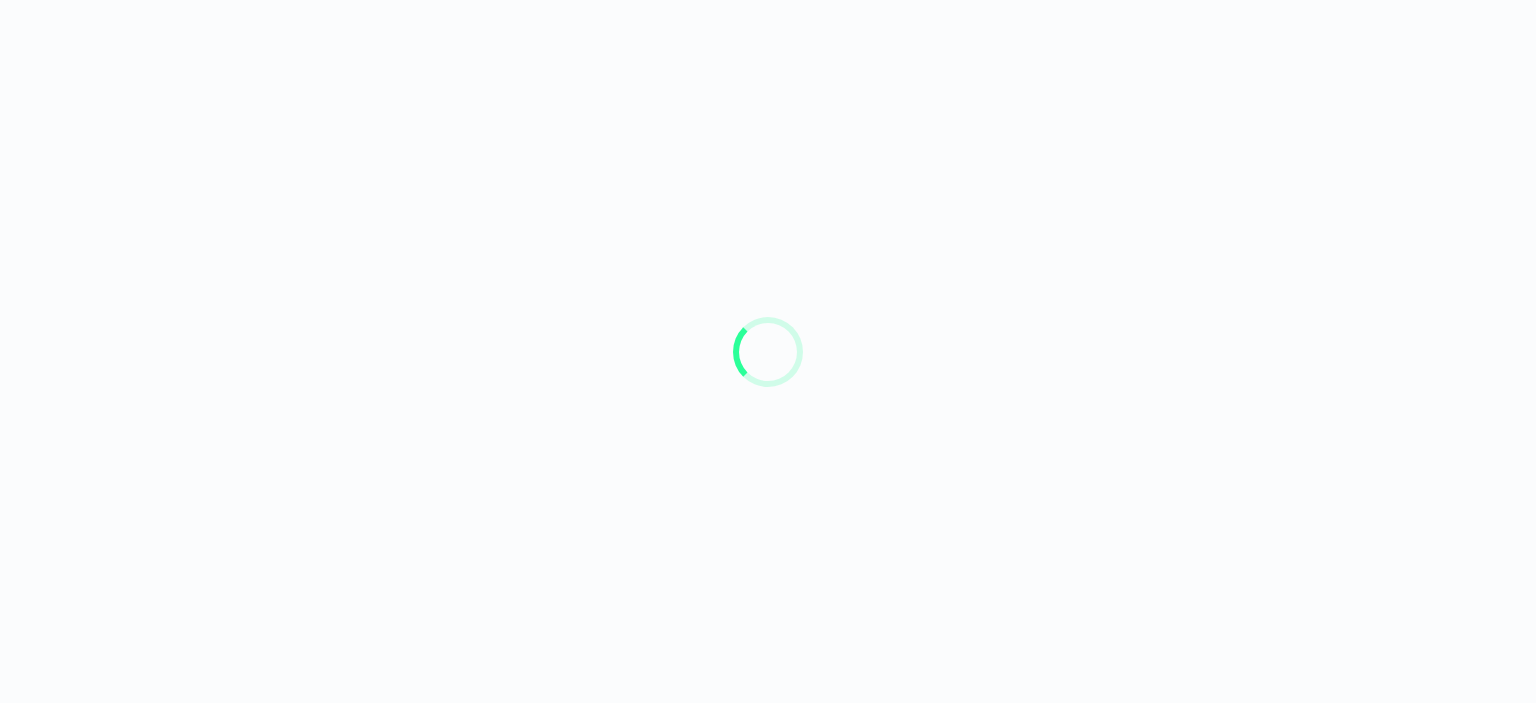 scroll, scrollTop: 0, scrollLeft: 0, axis: both 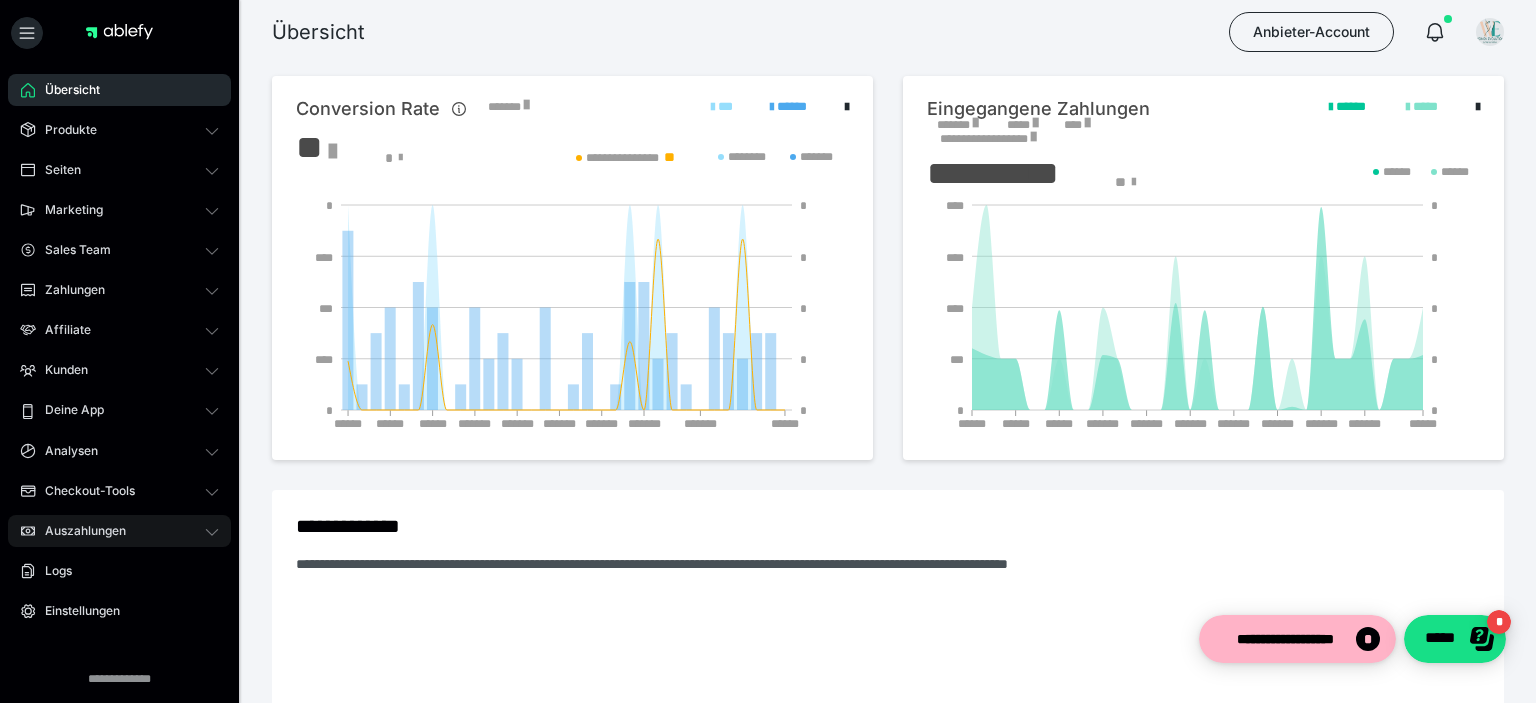 click on "Auszahlungen" at bounding box center [78, 531] 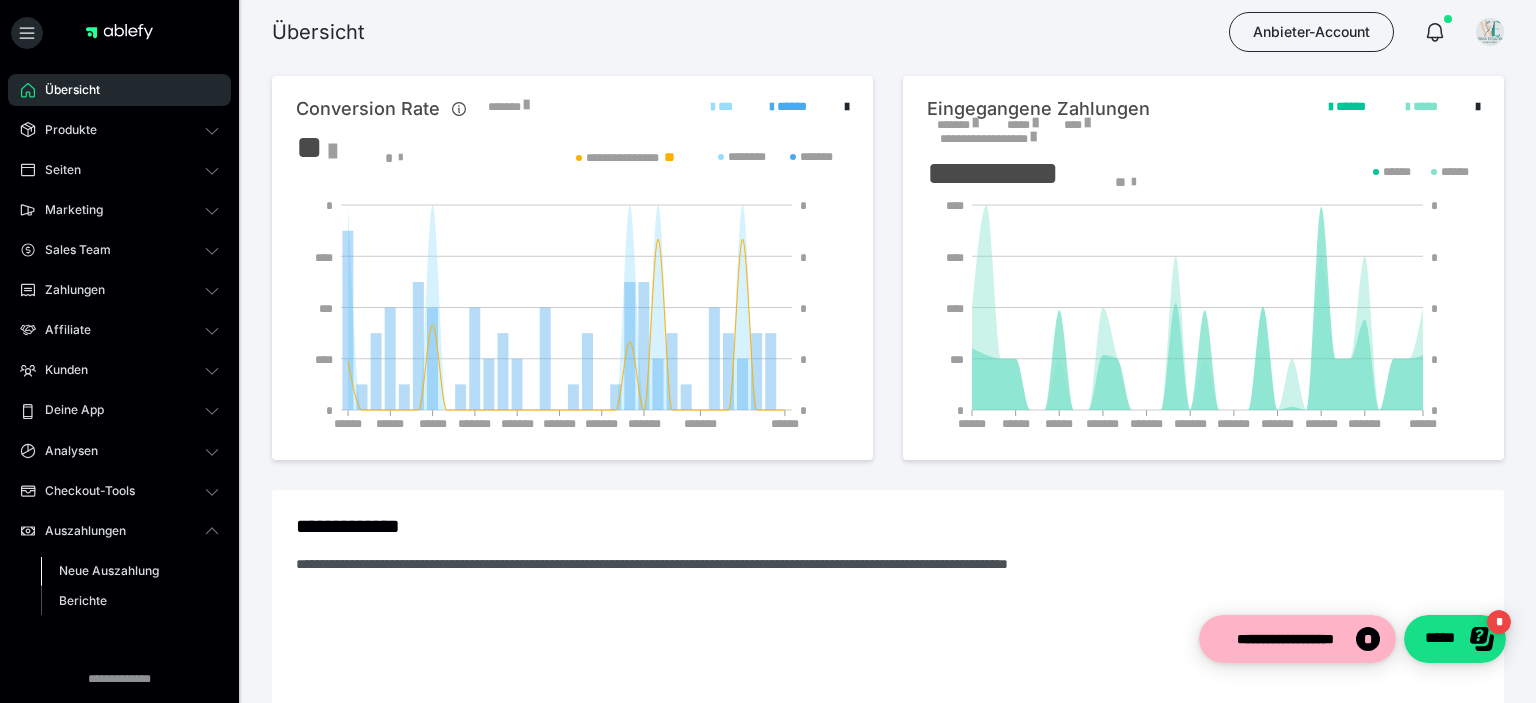 click on "Neue Auszahlung" at bounding box center [109, 570] 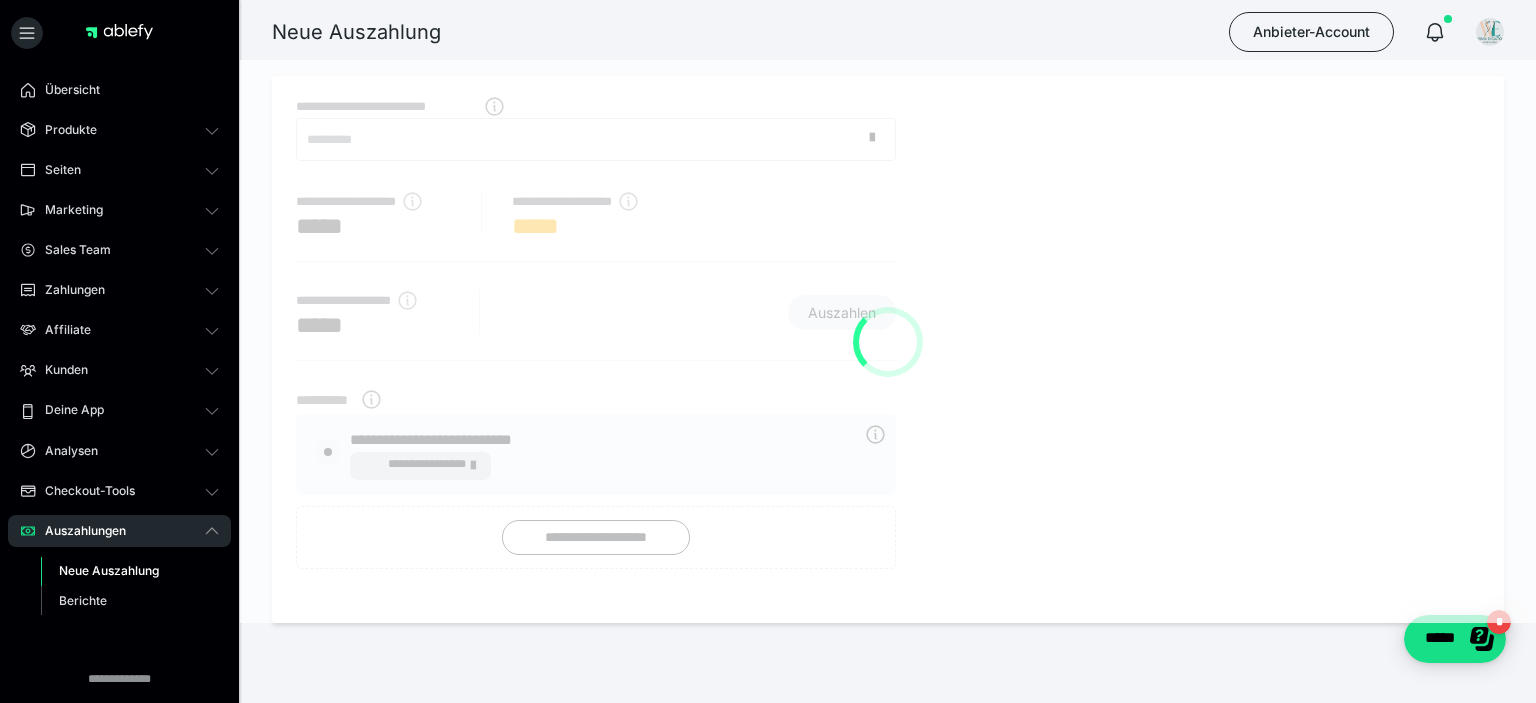 radio on "****" 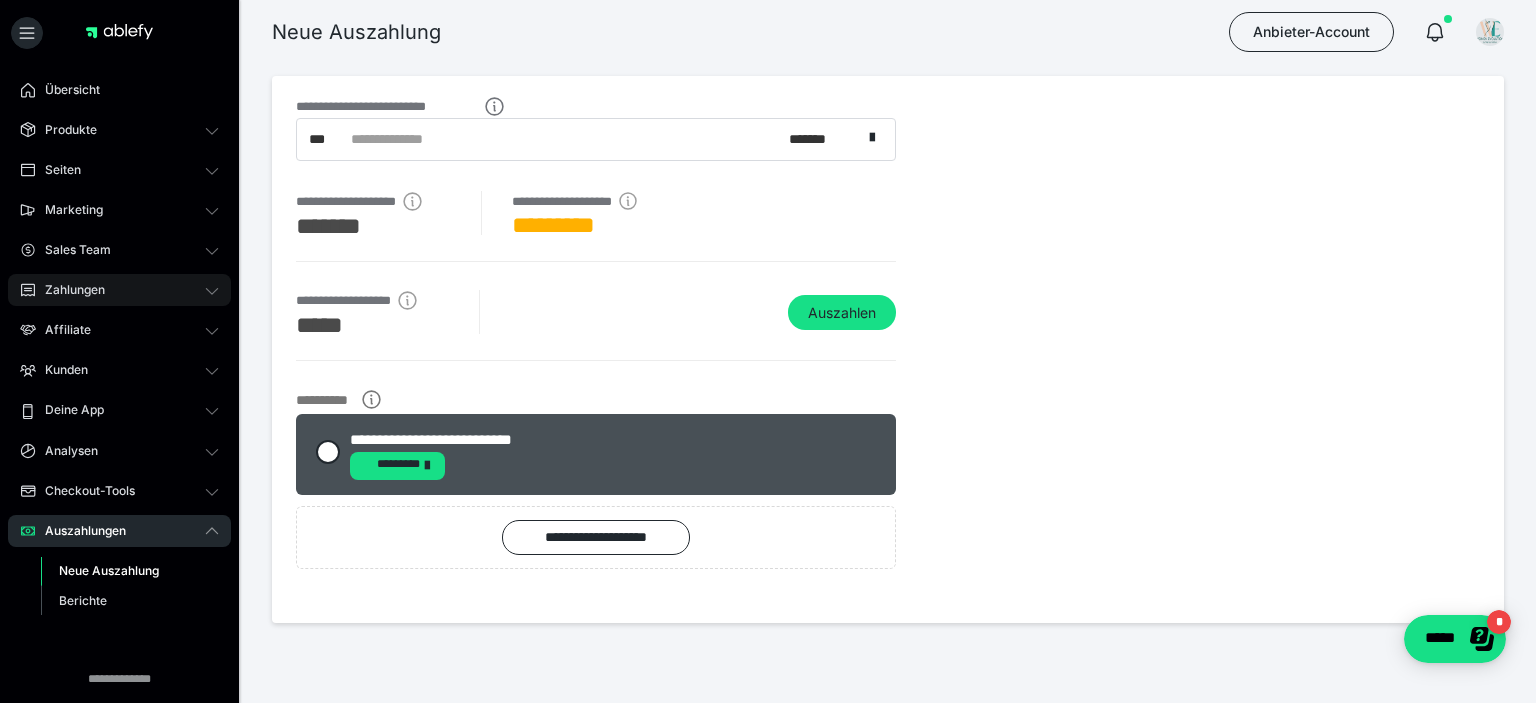 click on "Zahlungen" at bounding box center (68, 290) 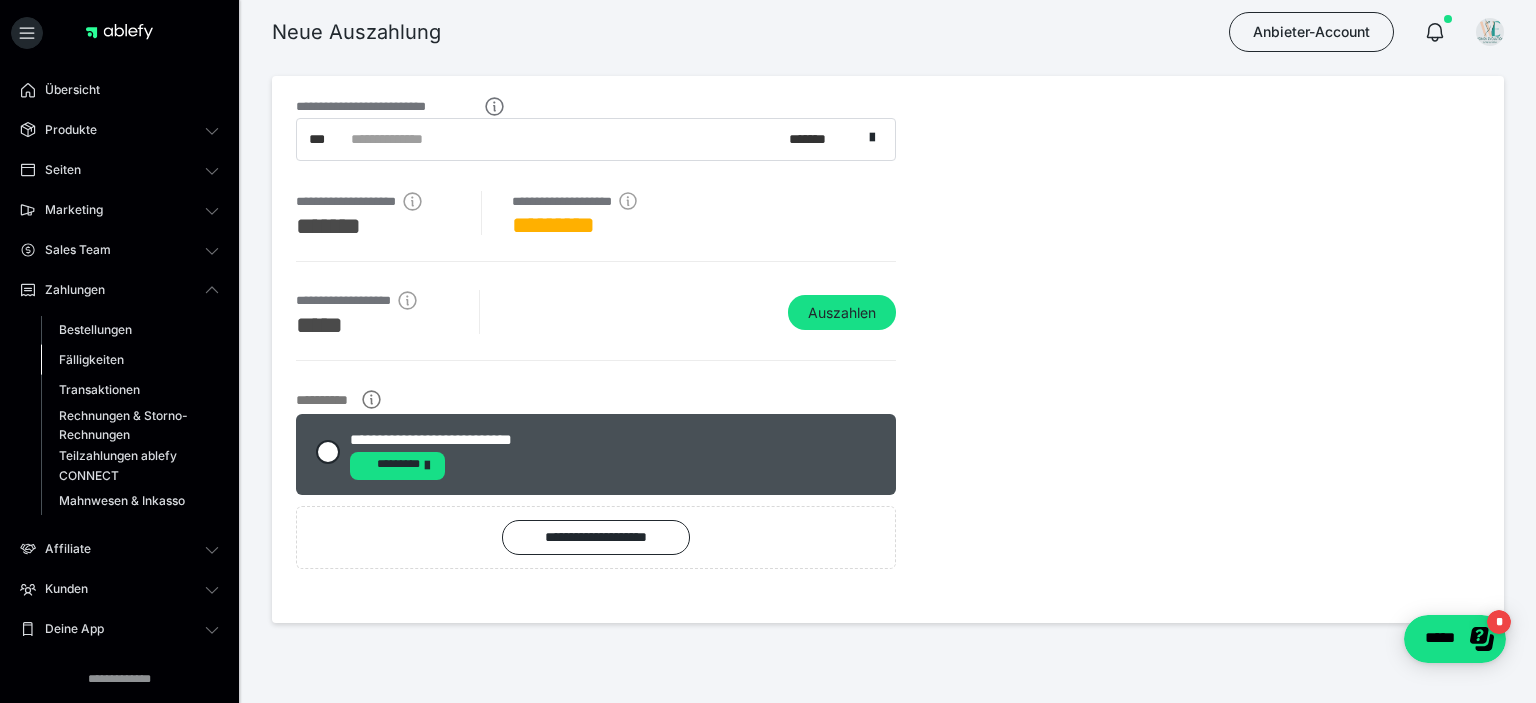 drag, startPoint x: 130, startPoint y: 324, endPoint x: 164, endPoint y: 362, distance: 50.990196 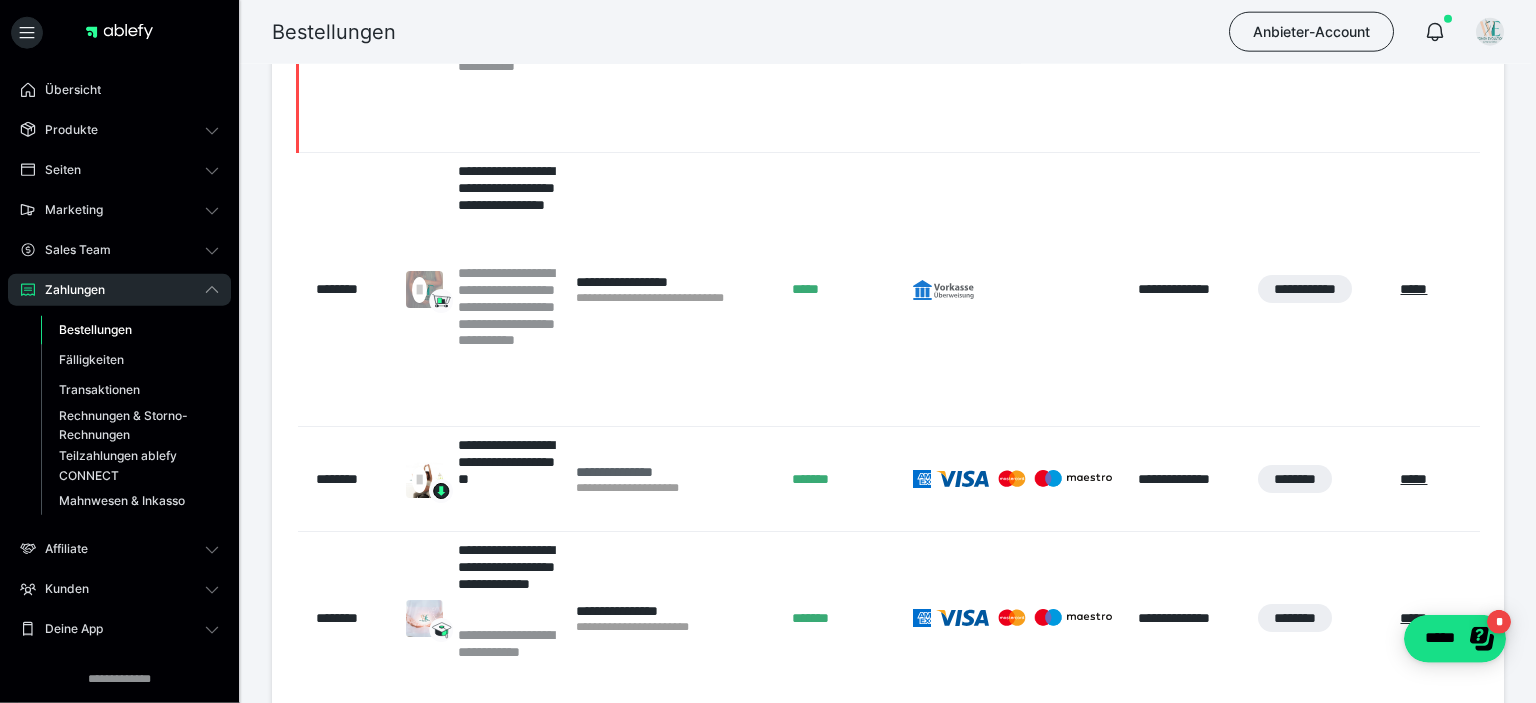 scroll, scrollTop: 739, scrollLeft: 0, axis: vertical 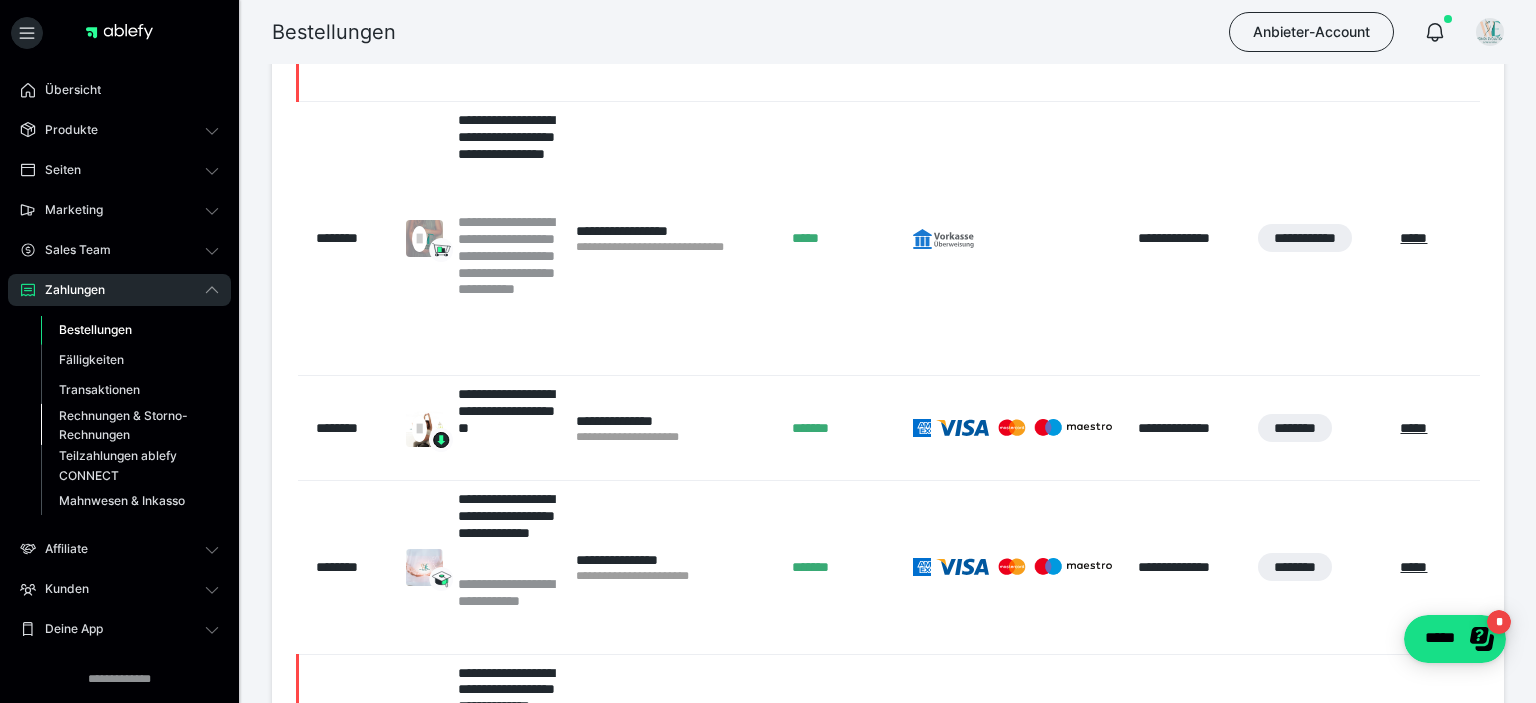 click on "Rechnungen & Storno-Rechnungen" at bounding box center (126, 425) 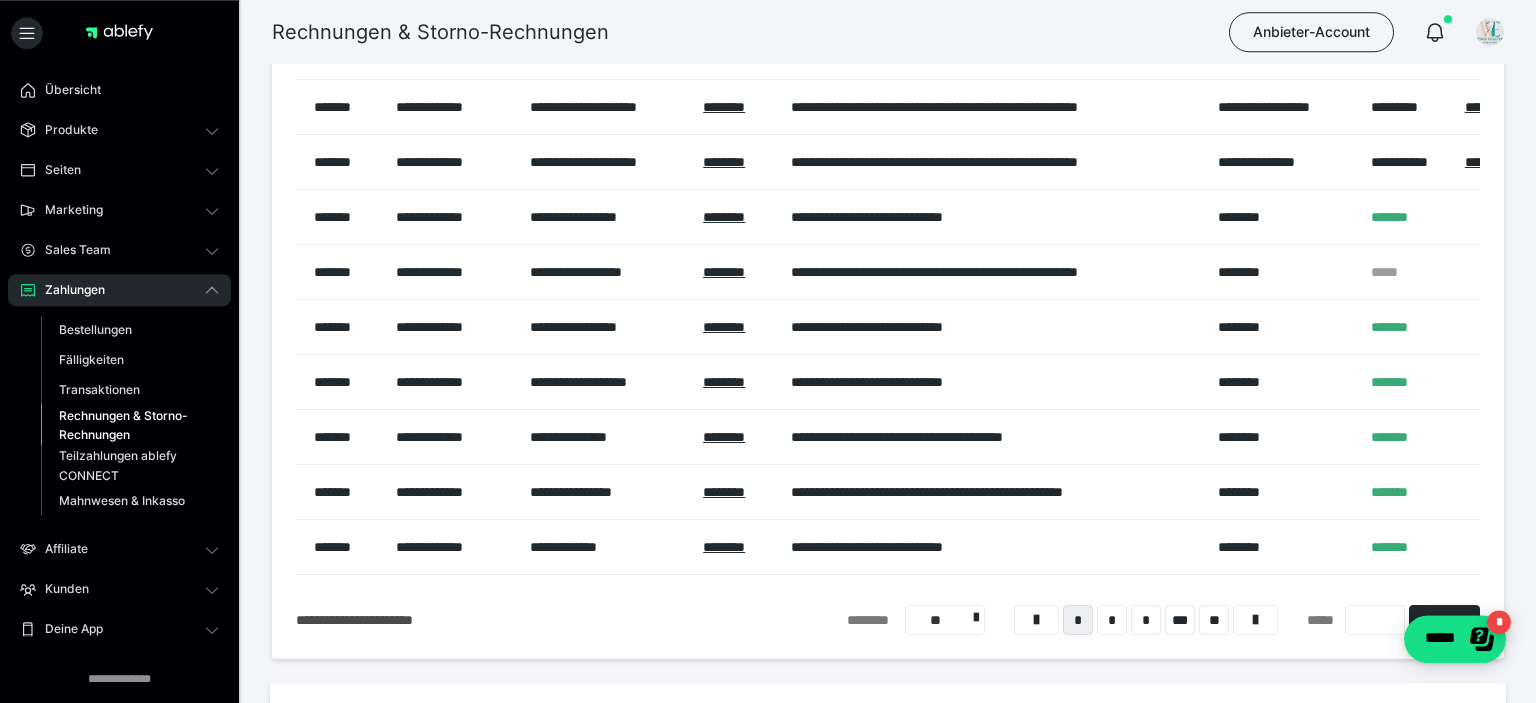 scroll, scrollTop: 528, scrollLeft: 0, axis: vertical 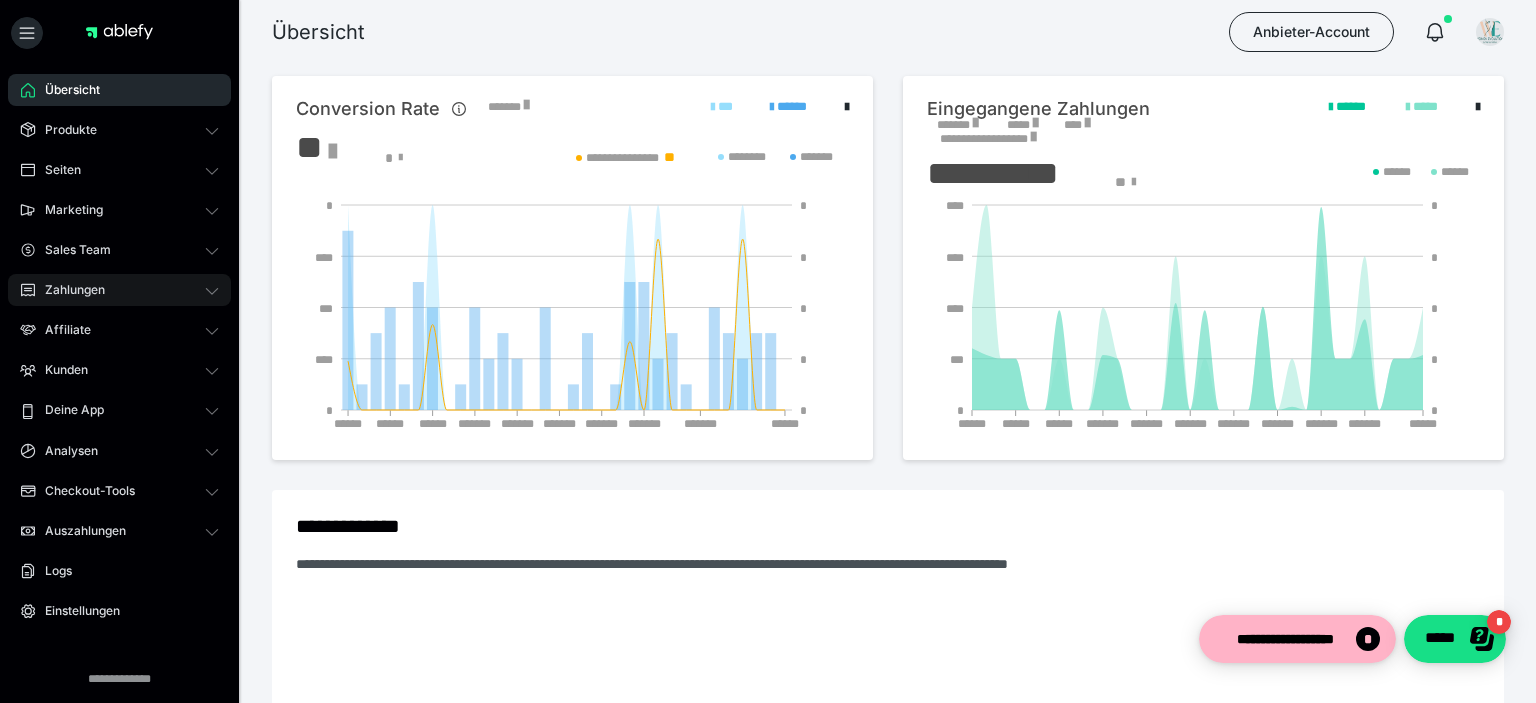 click on "Zahlungen" at bounding box center [68, 290] 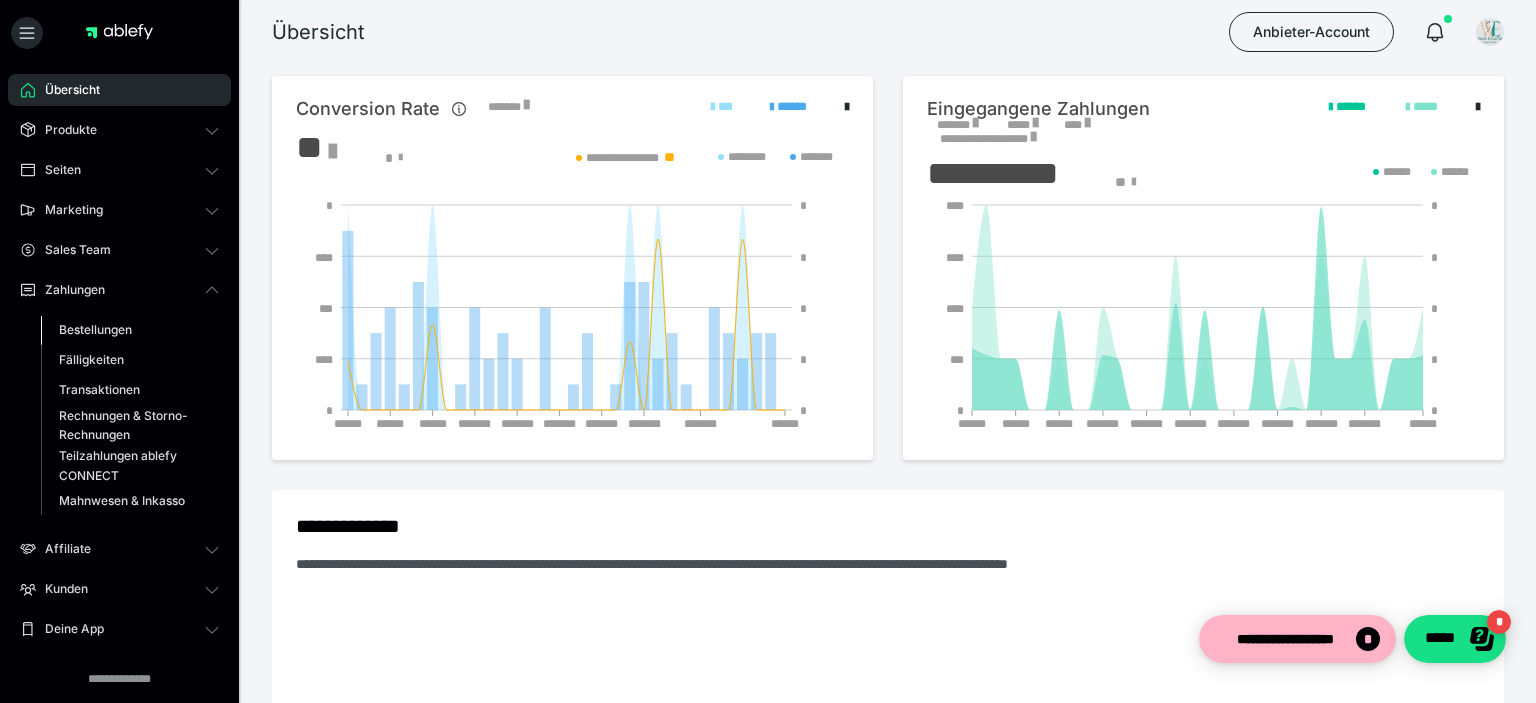 click on "Bestellungen" at bounding box center [95, 329] 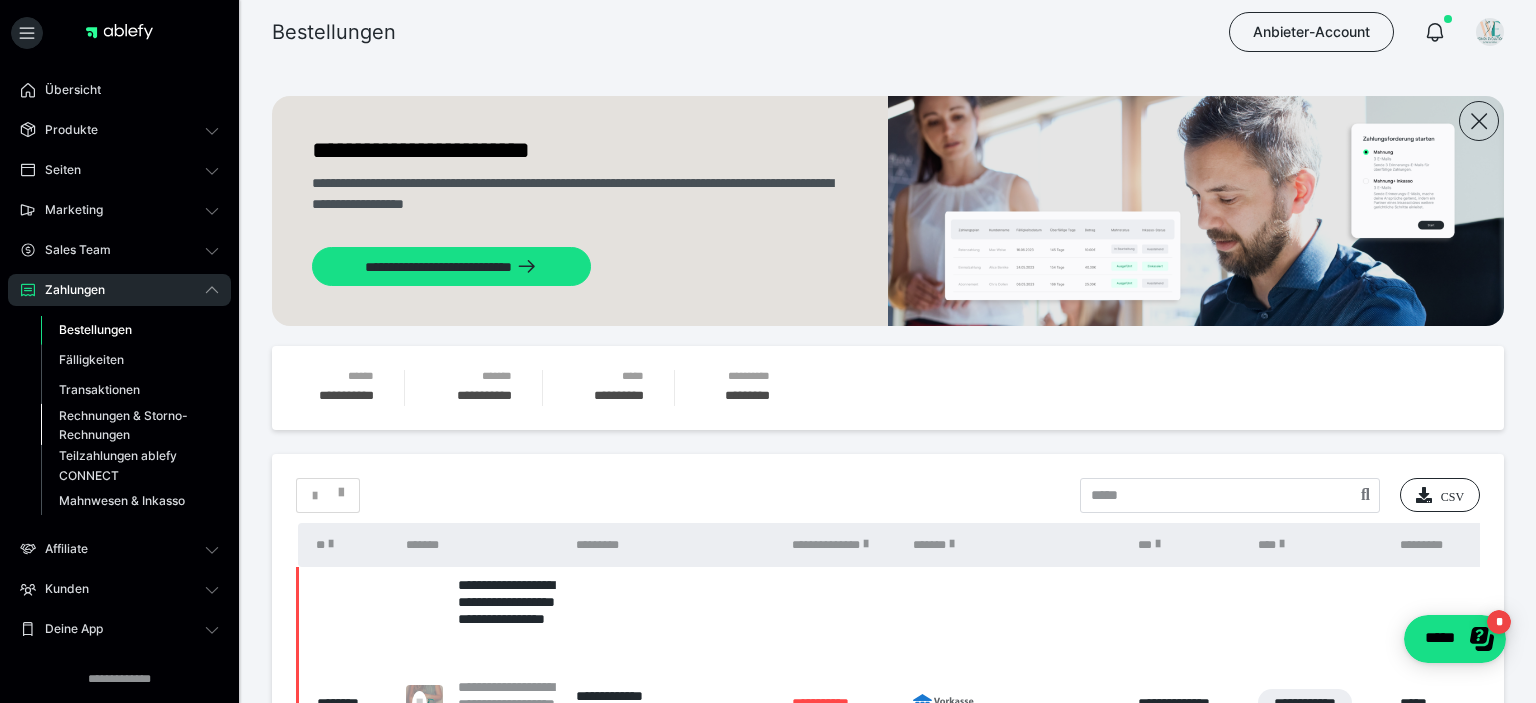 click on "Rechnungen & Storno-Rechnungen" at bounding box center [126, 425] 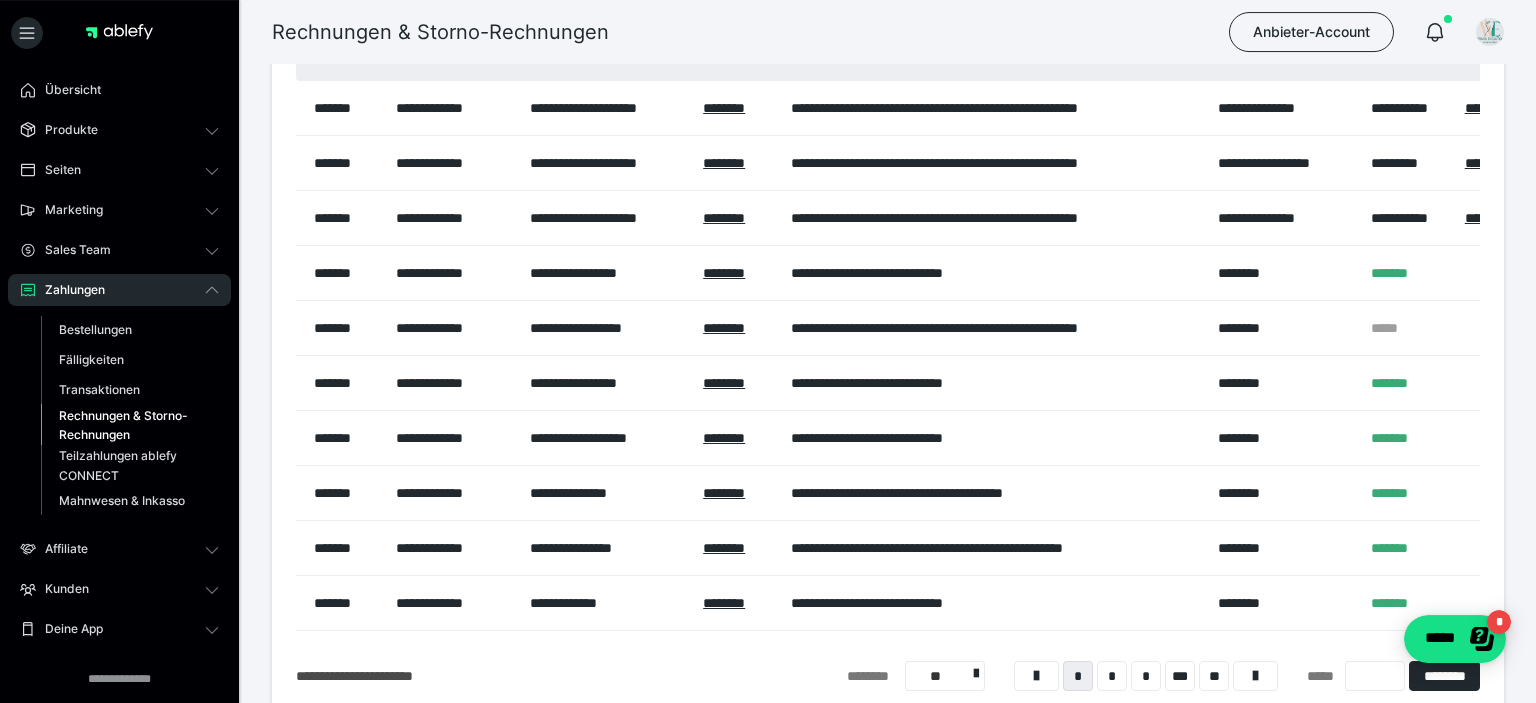 scroll, scrollTop: 528, scrollLeft: 0, axis: vertical 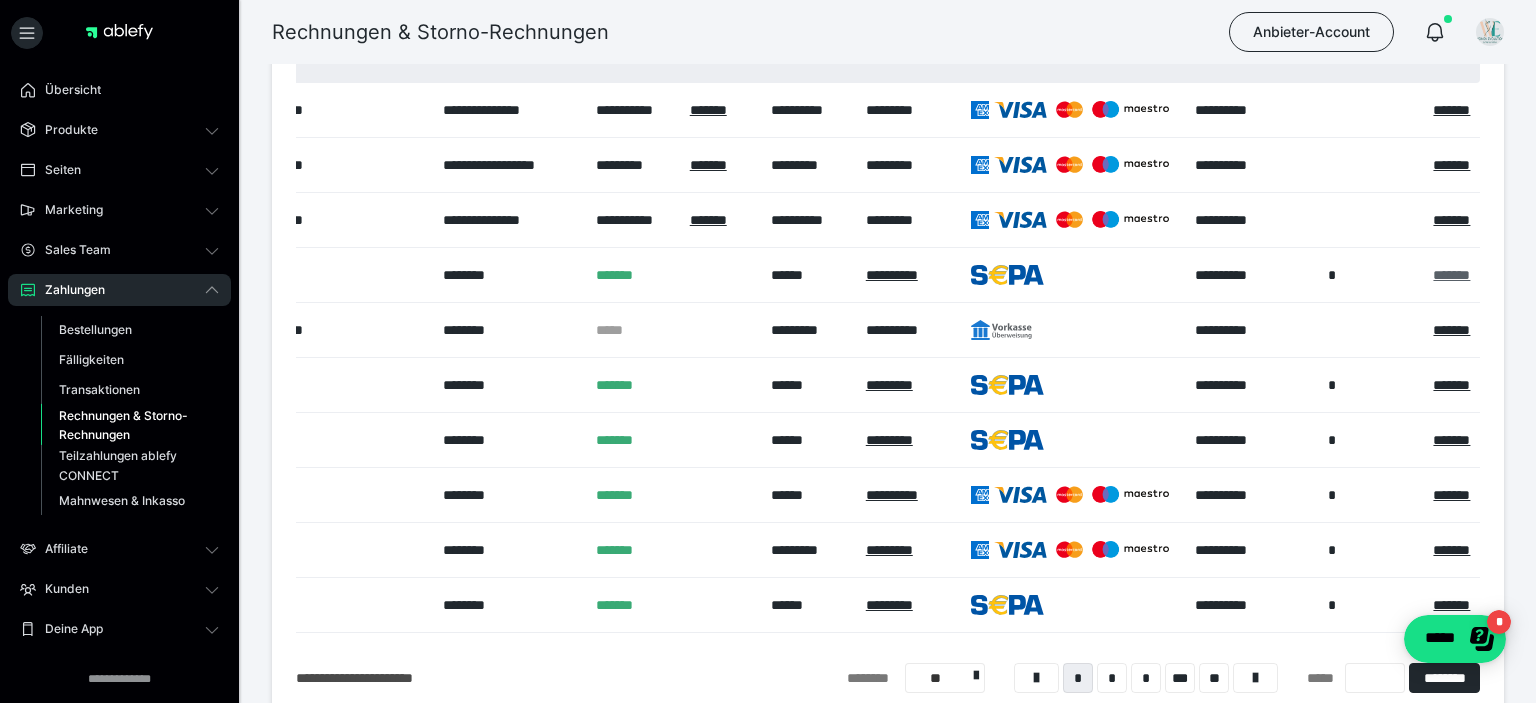 click on "*******" at bounding box center [1451, 275] 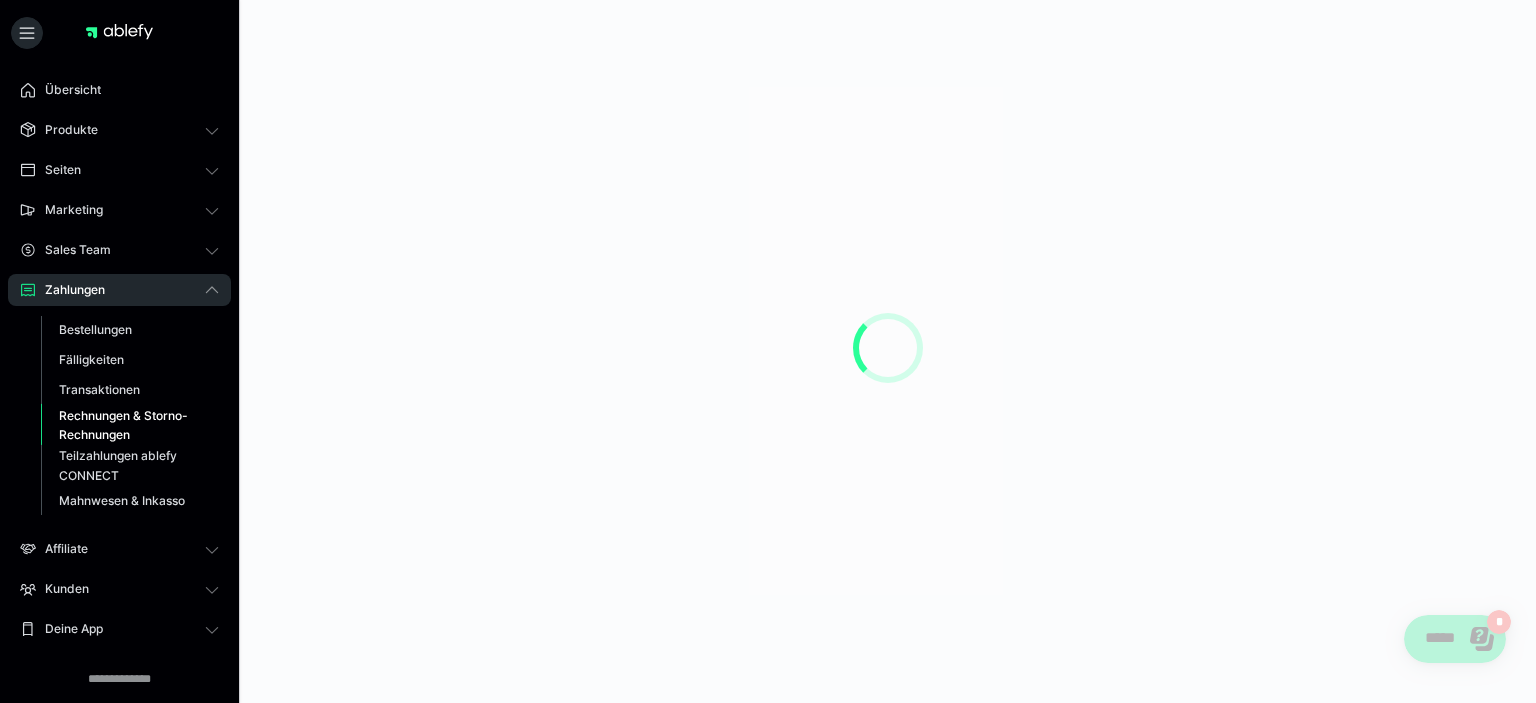 scroll, scrollTop: 0, scrollLeft: 0, axis: both 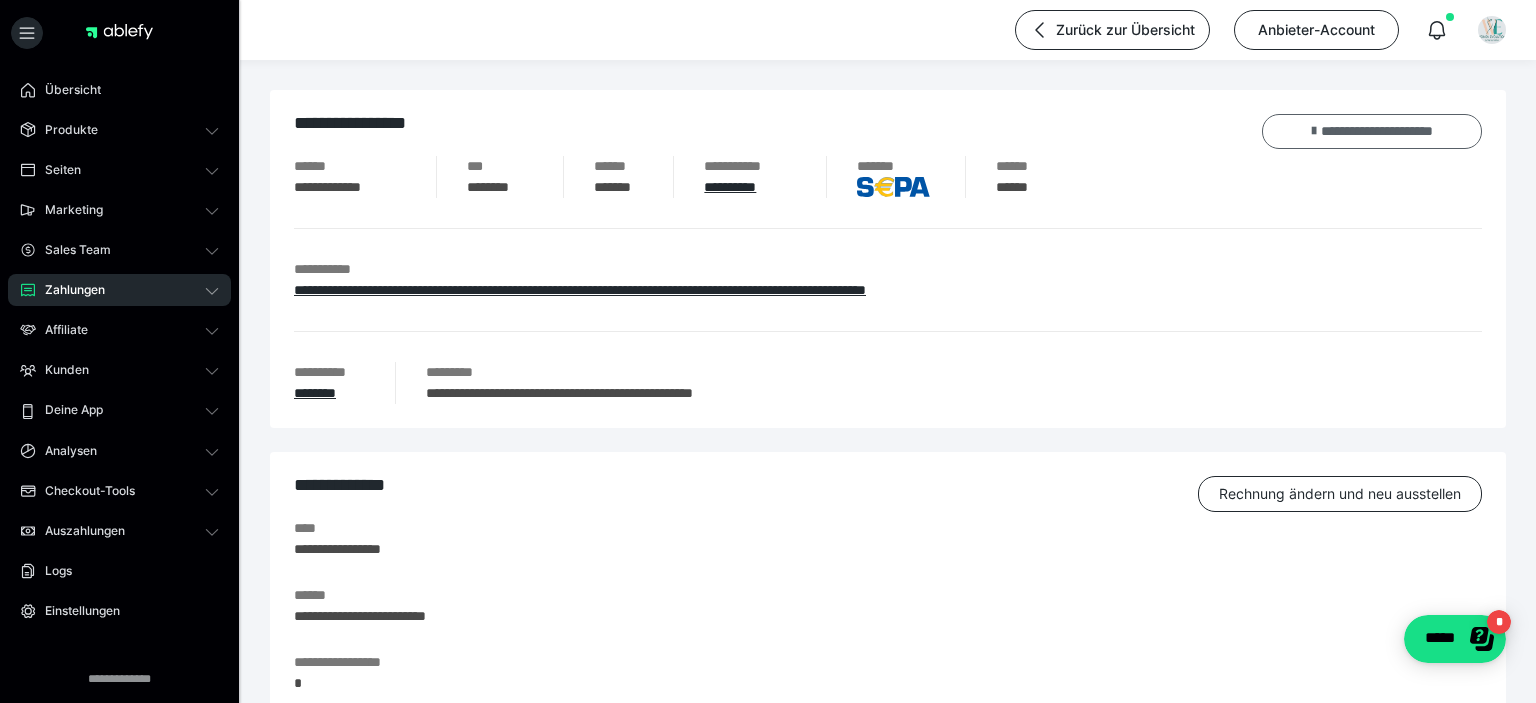 click on "**********" at bounding box center [1372, 131] 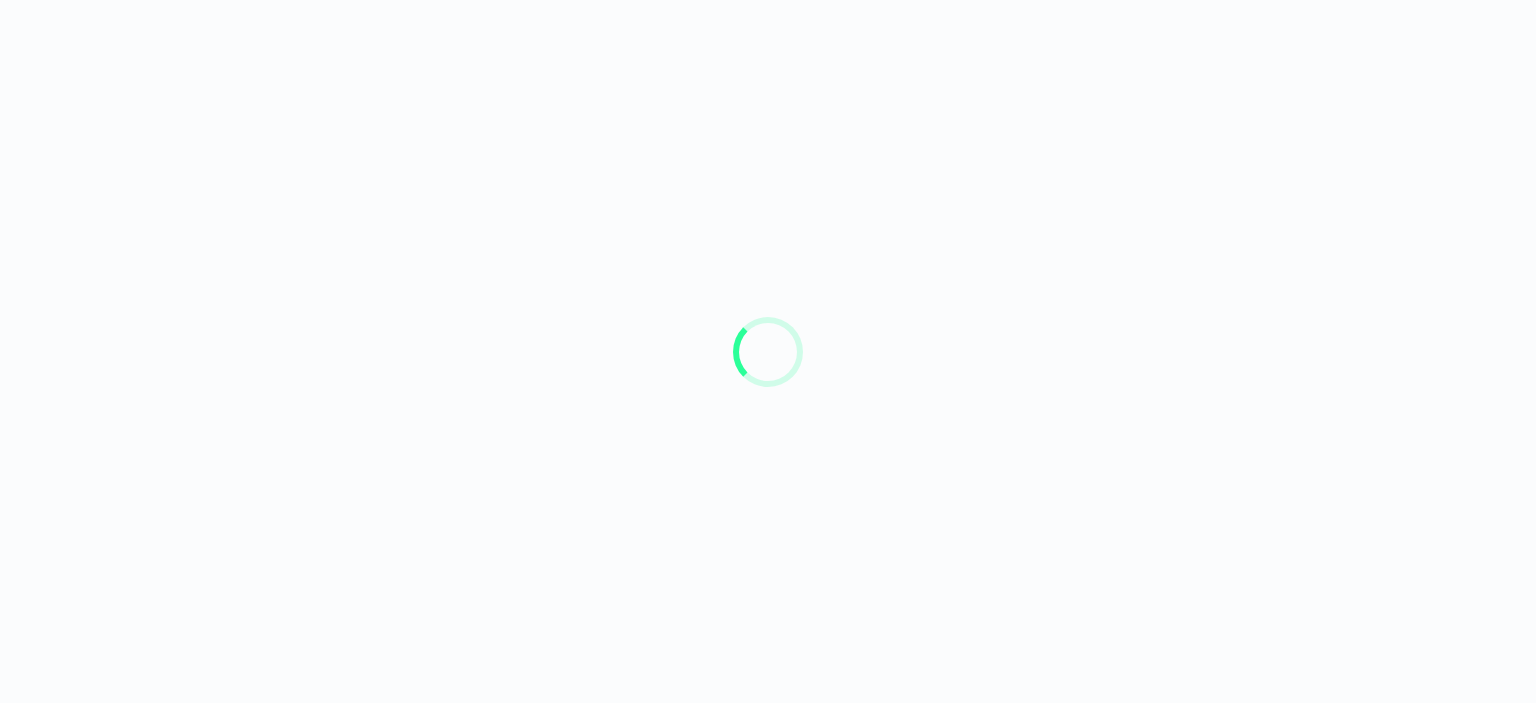 scroll, scrollTop: 0, scrollLeft: 0, axis: both 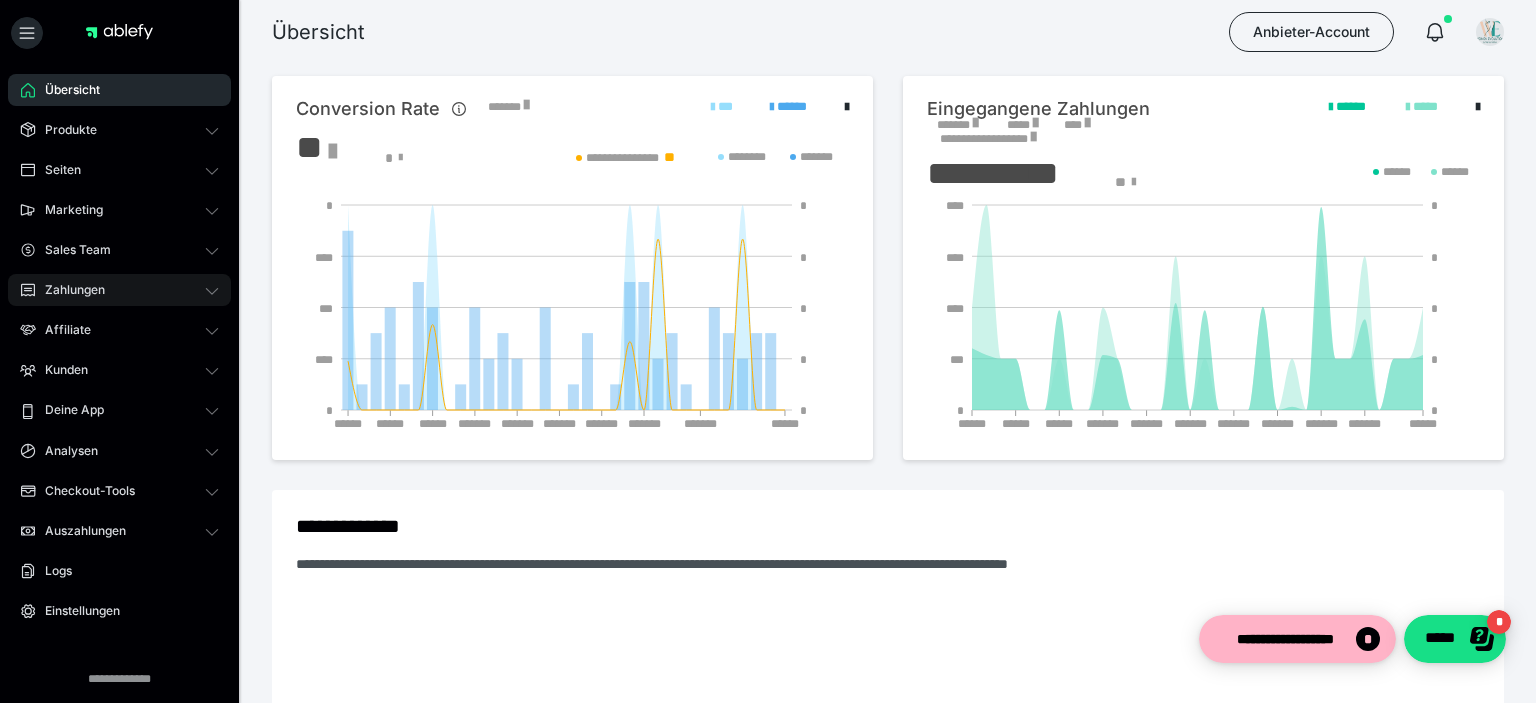 click on "Zahlungen" at bounding box center [68, 290] 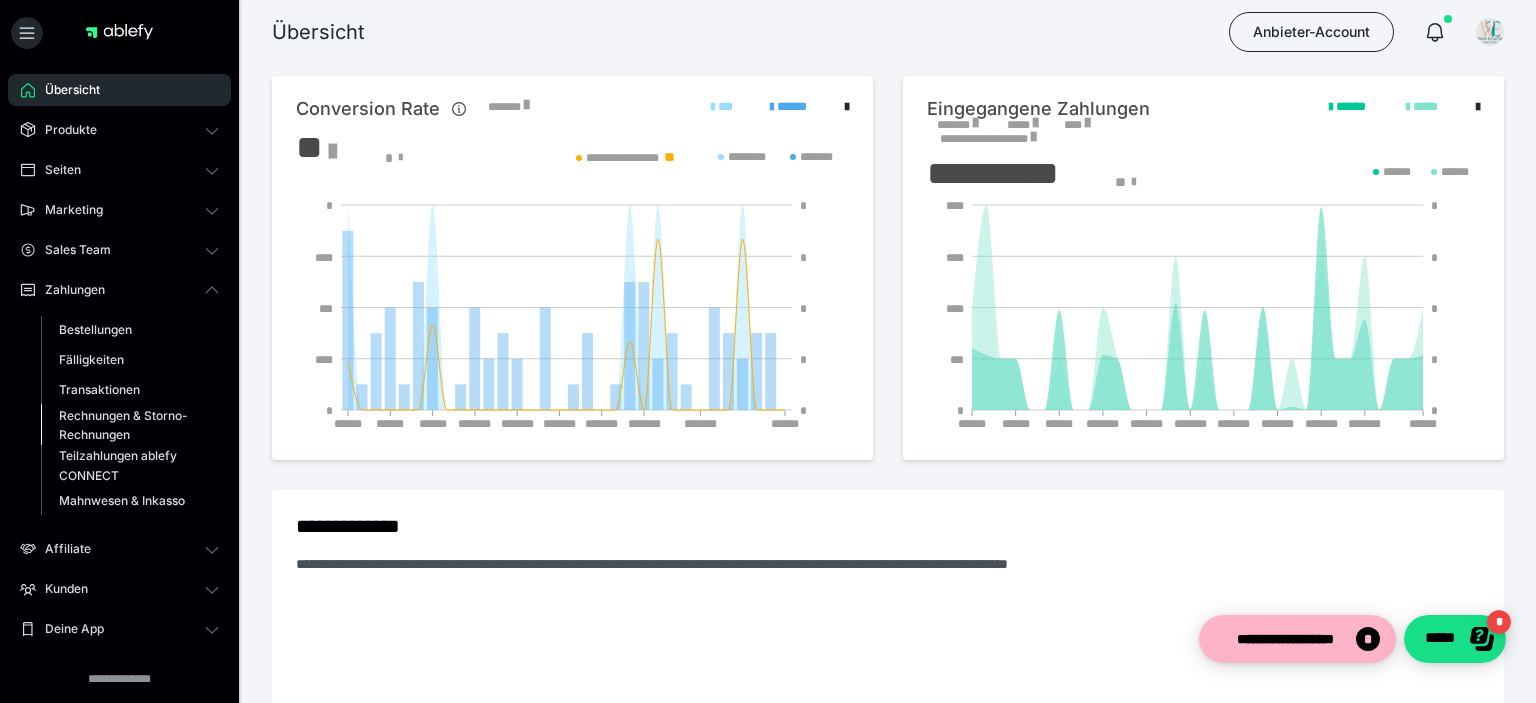 click on "Rechnungen & Storno-Rechnungen" at bounding box center [126, 425] 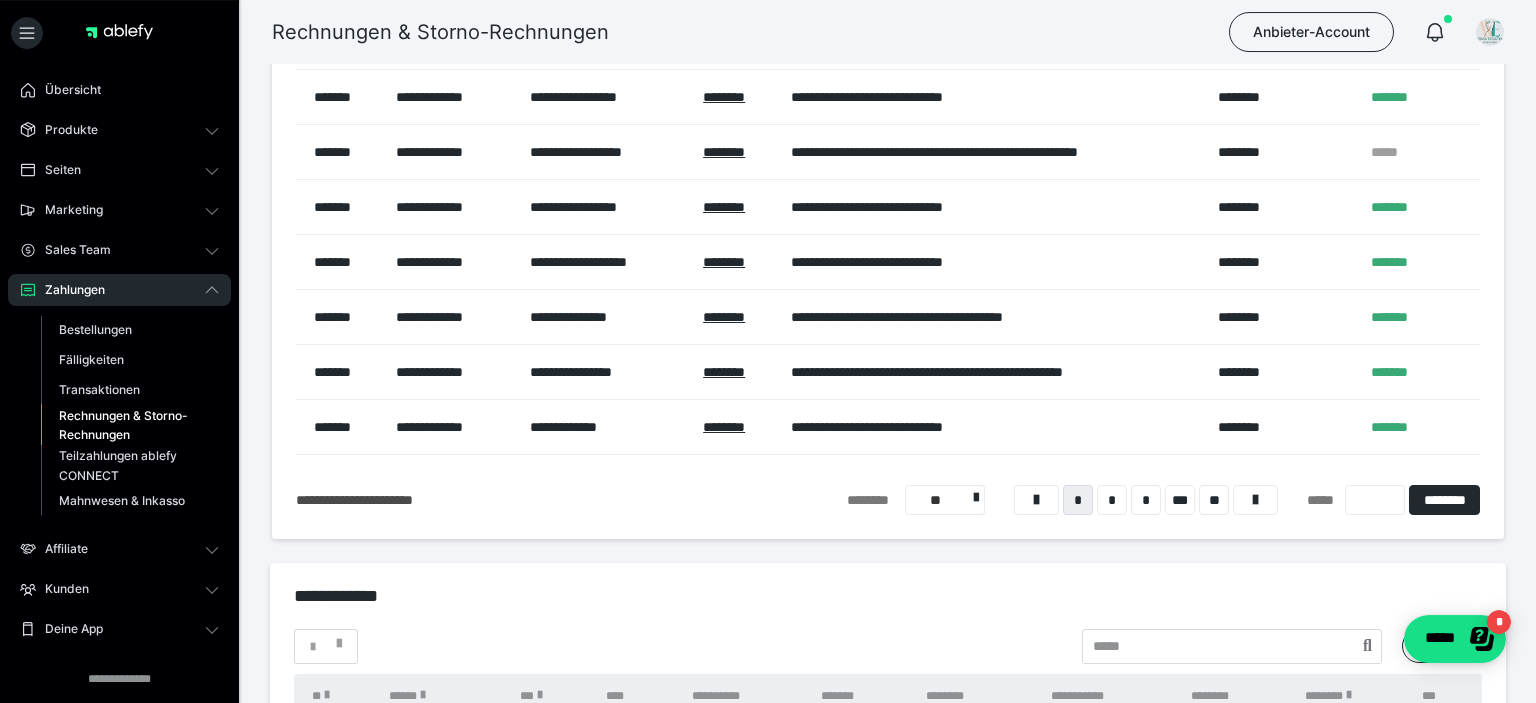 scroll, scrollTop: 633, scrollLeft: 0, axis: vertical 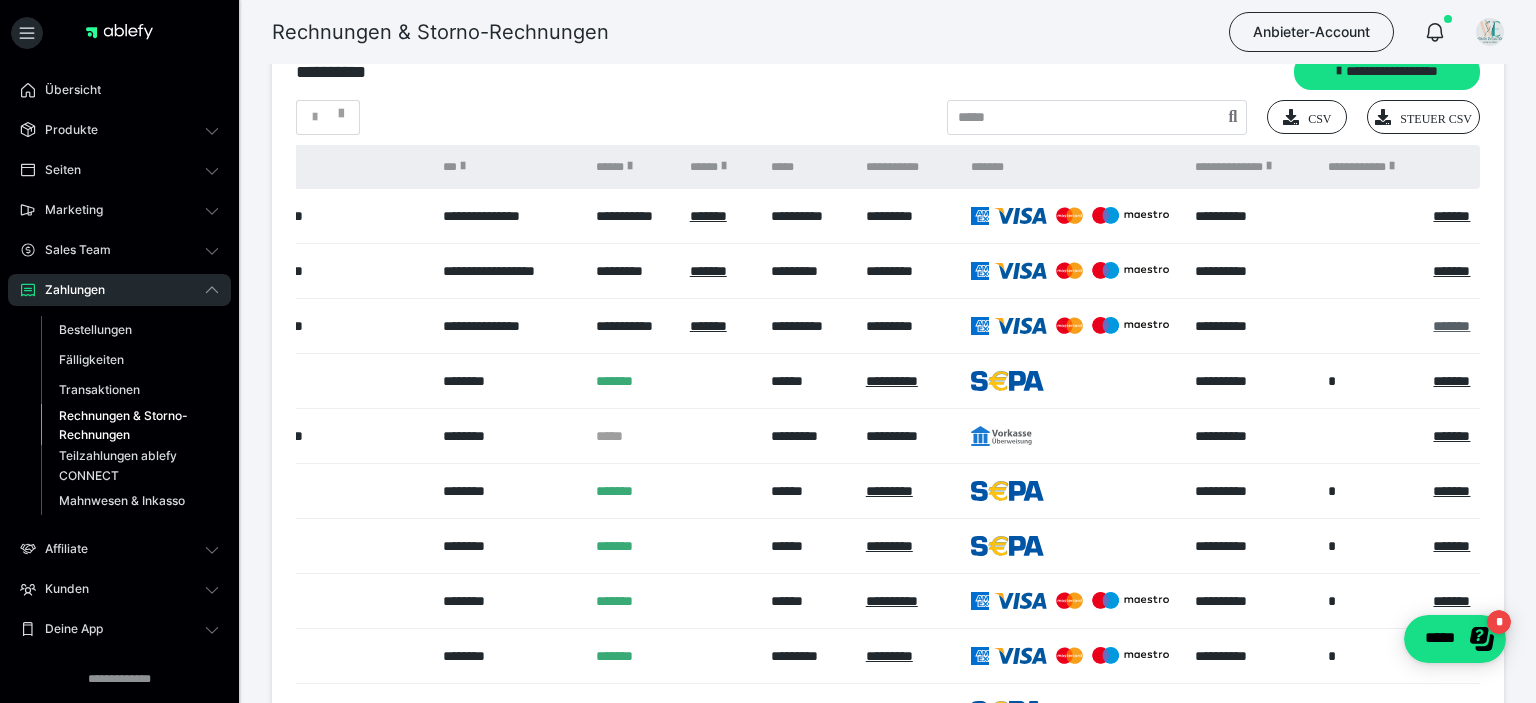 click on "*******" at bounding box center (1451, 326) 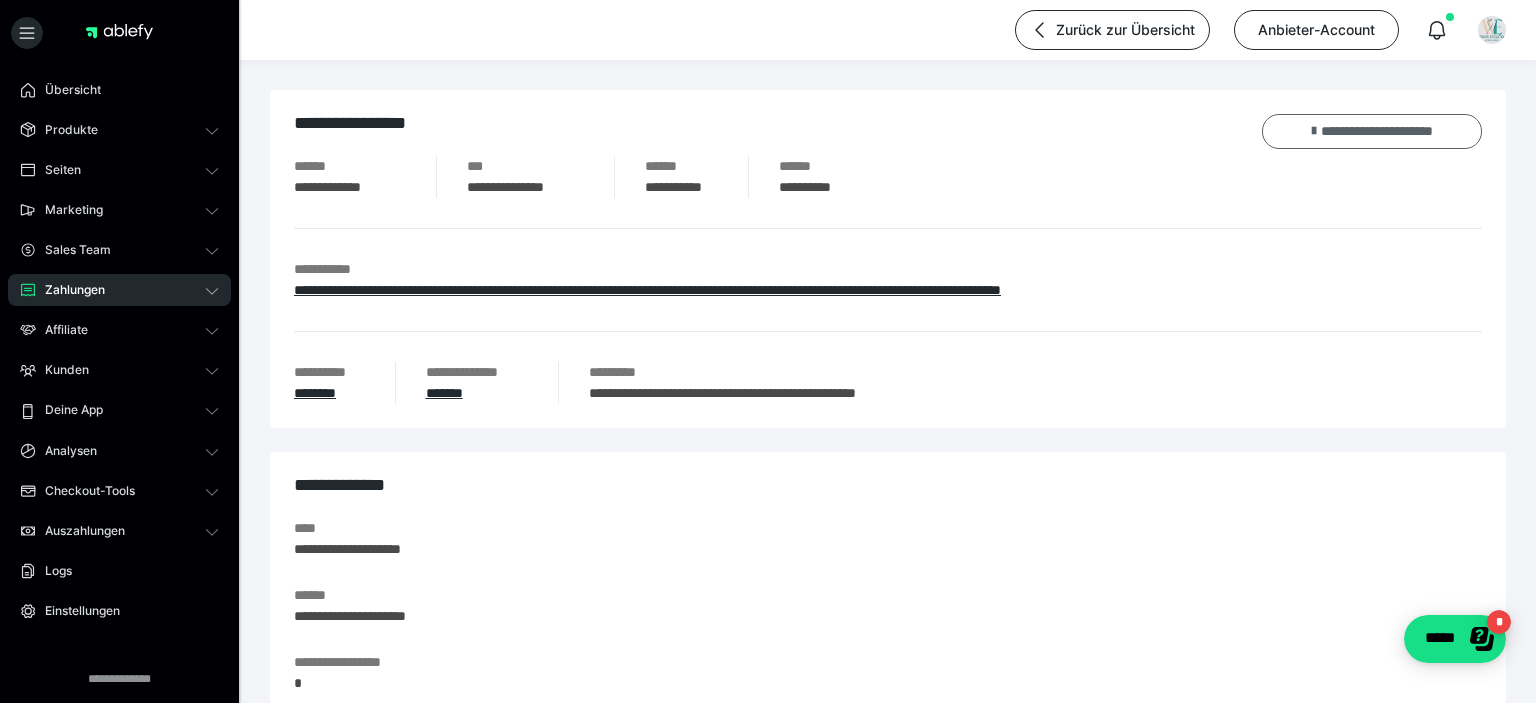 click on "**********" at bounding box center [1372, 131] 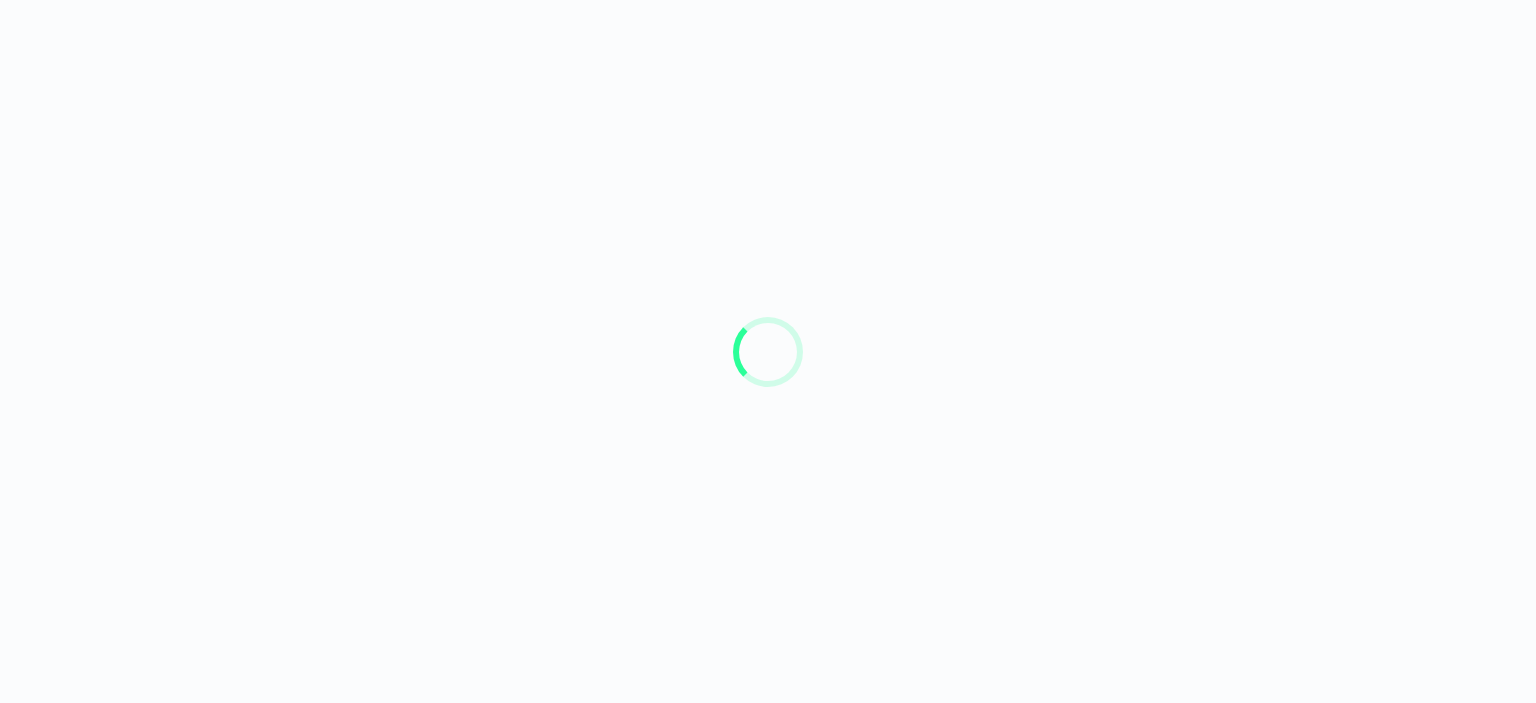 scroll, scrollTop: 0, scrollLeft: 0, axis: both 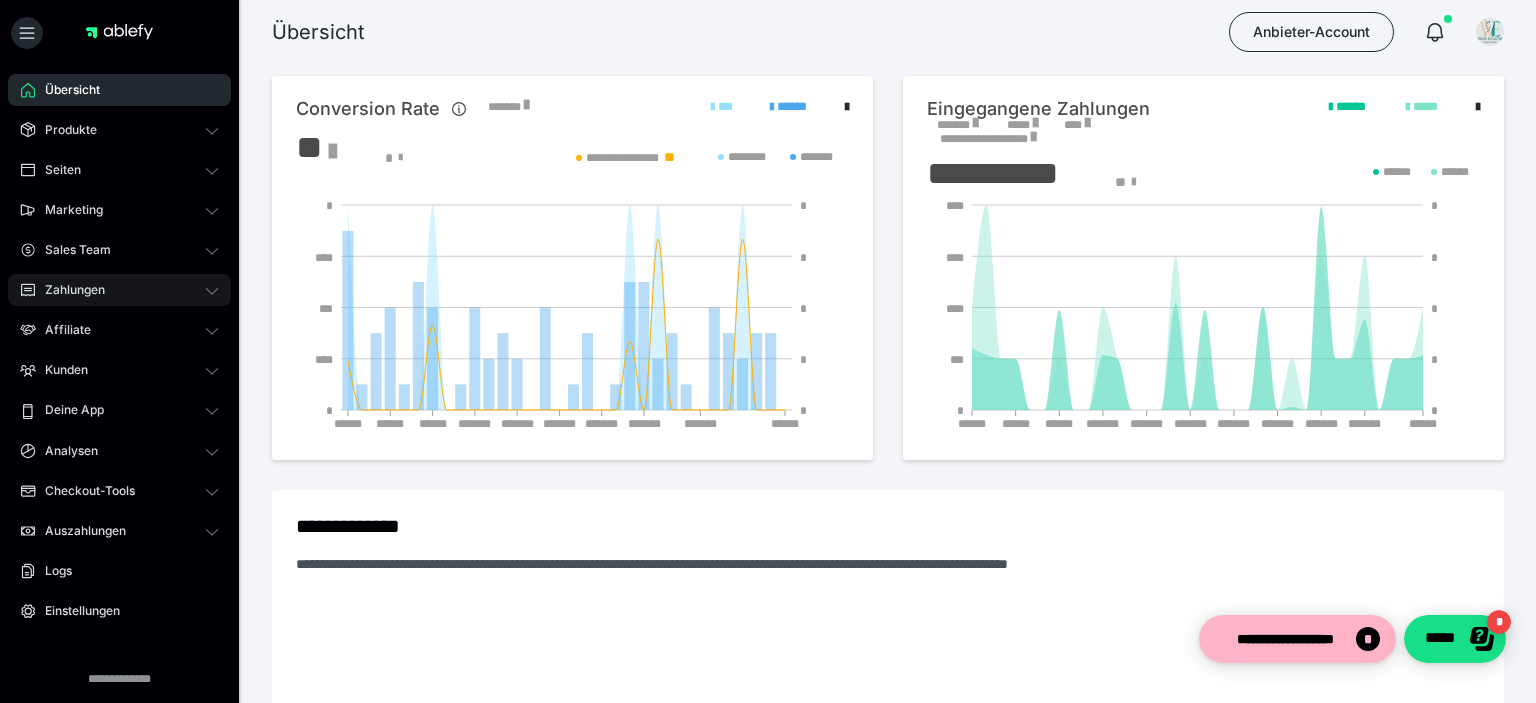 click on "Zahlungen" at bounding box center (68, 290) 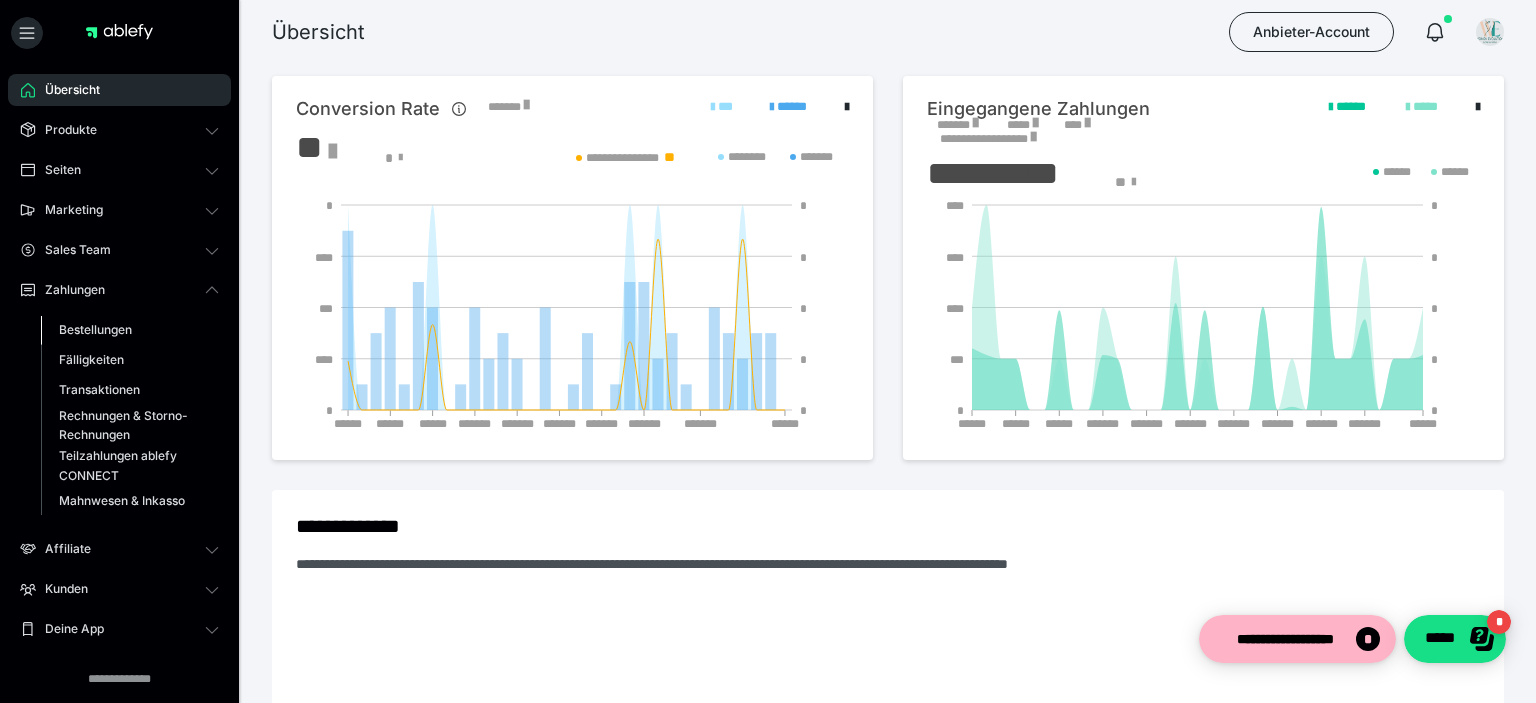 click on "Bestellungen" at bounding box center [95, 329] 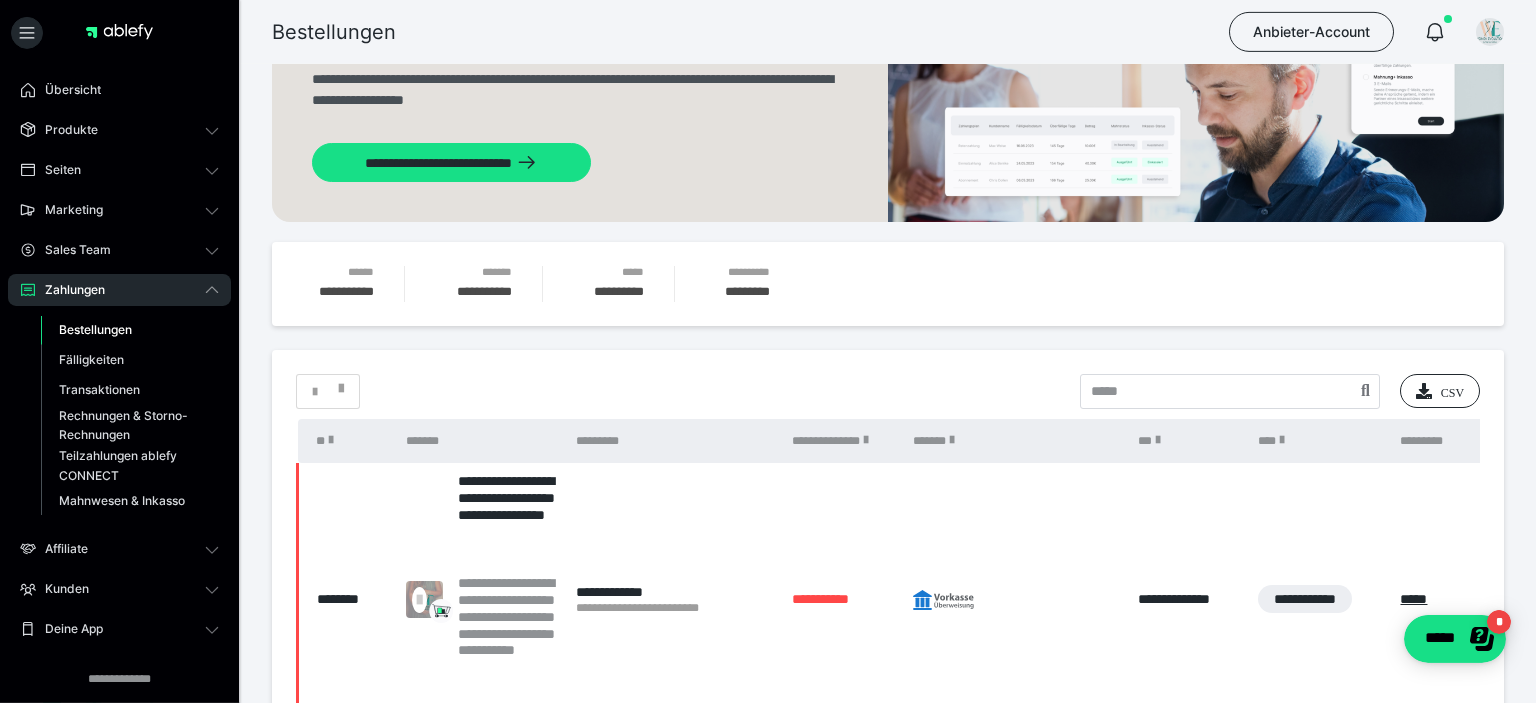 scroll, scrollTop: 211, scrollLeft: 0, axis: vertical 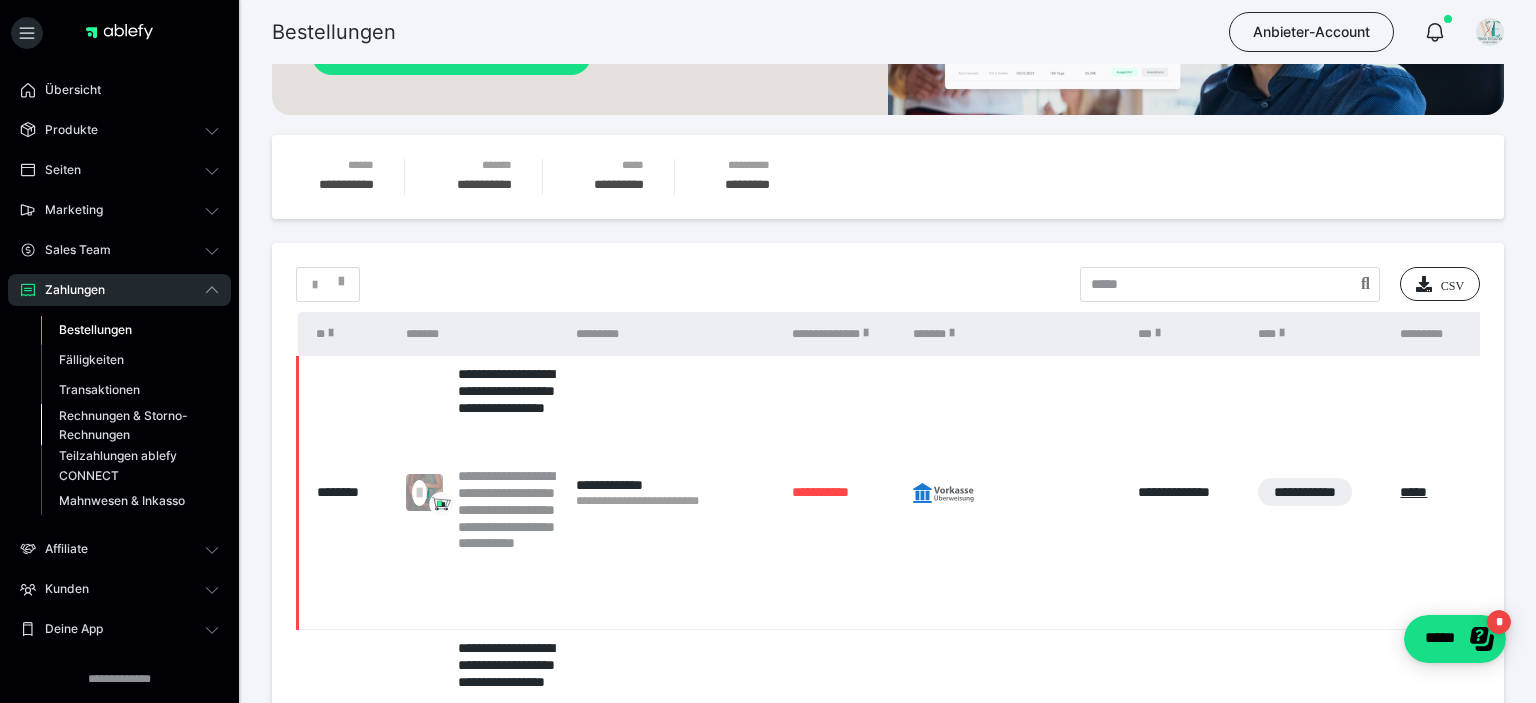 click on "Rechnungen & Storno-Rechnungen" at bounding box center (126, 425) 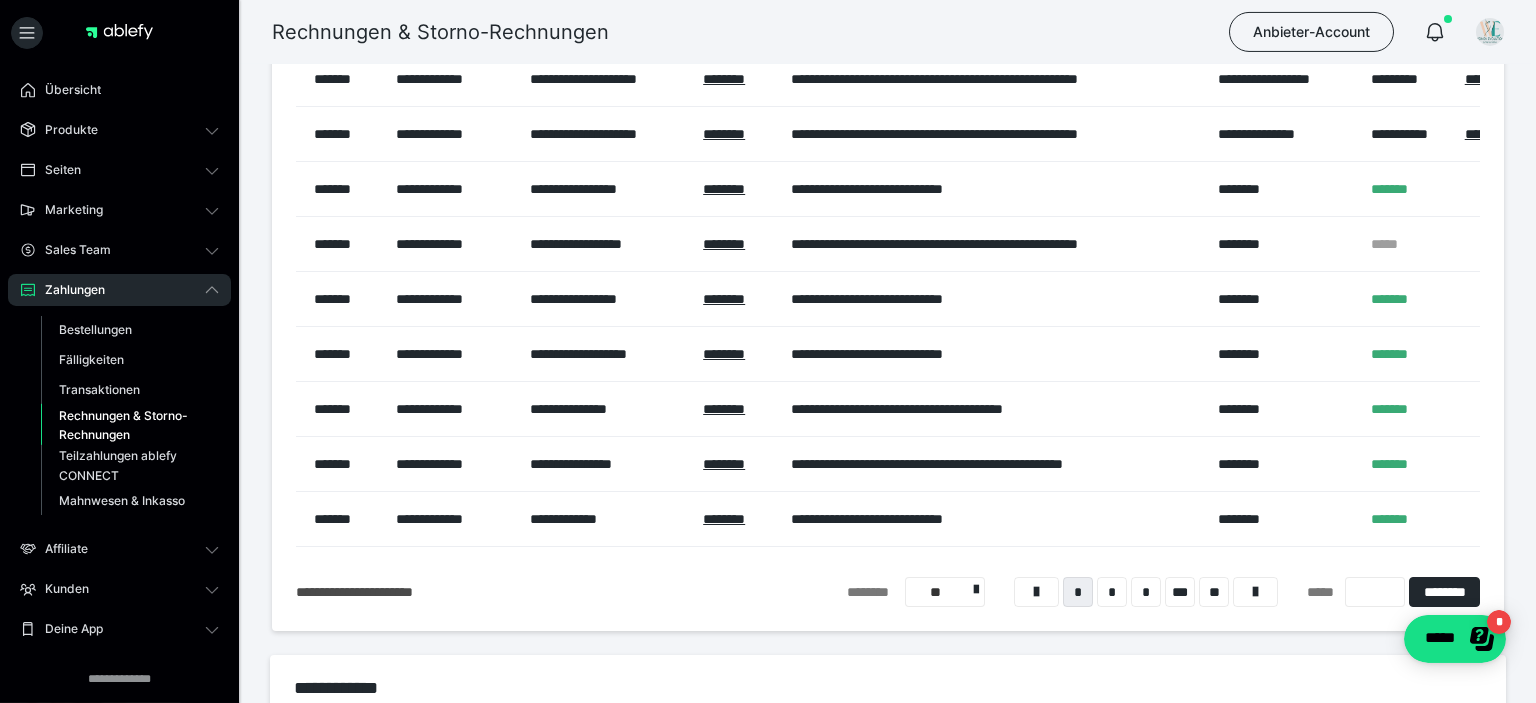 scroll, scrollTop: 528, scrollLeft: 0, axis: vertical 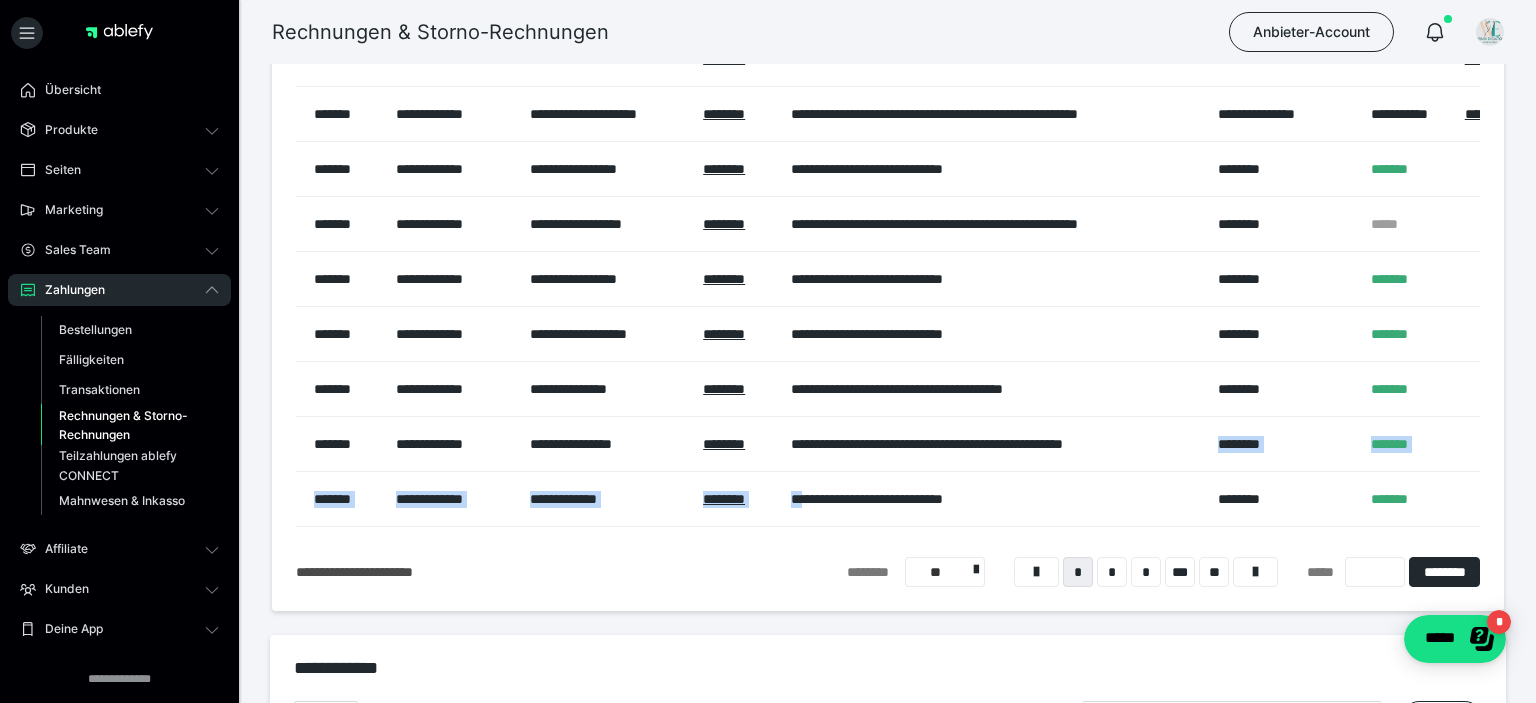 drag, startPoint x: 806, startPoint y: 515, endPoint x: 1222, endPoint y: 436, distance: 423.43475 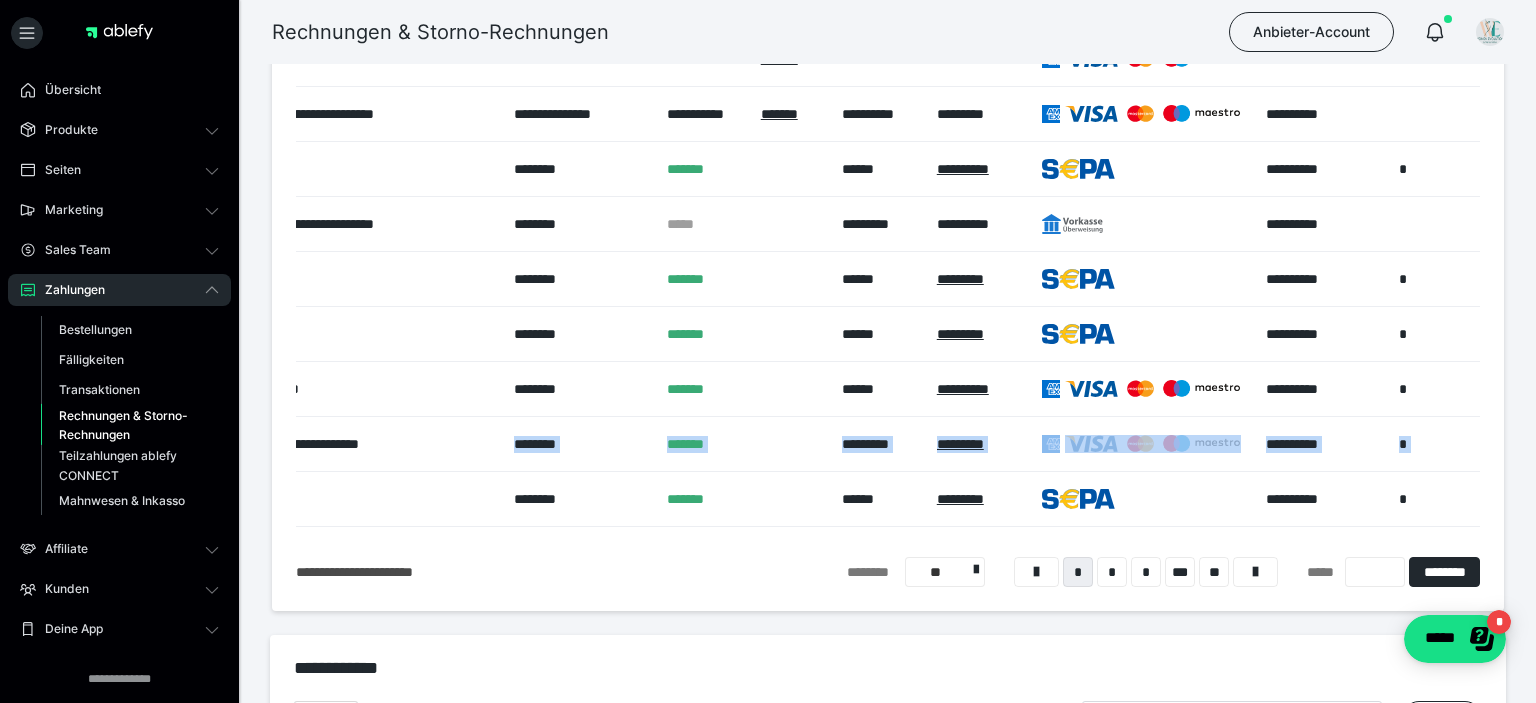 scroll, scrollTop: 0, scrollLeft: 706, axis: horizontal 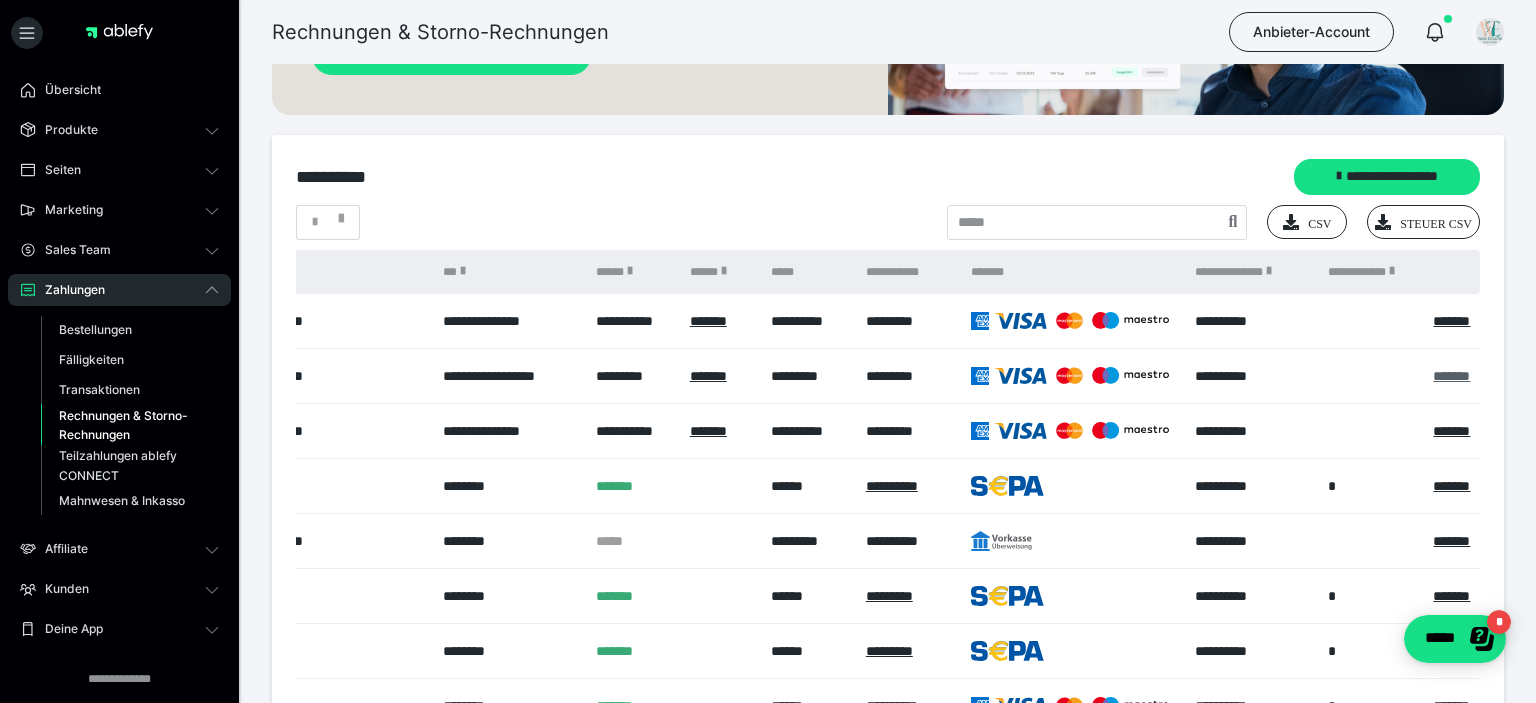click on "*******" at bounding box center [1451, 376] 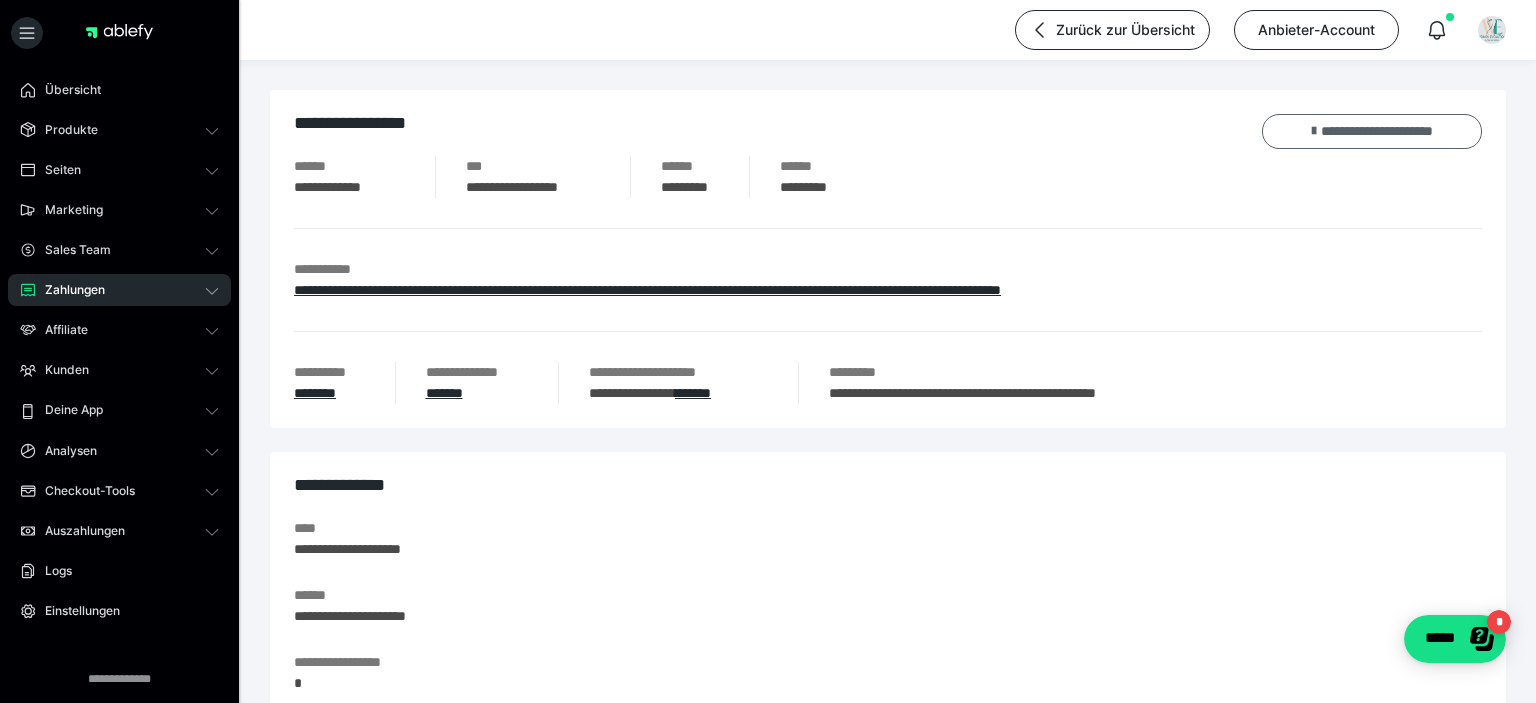 click on "**********" at bounding box center (1372, 131) 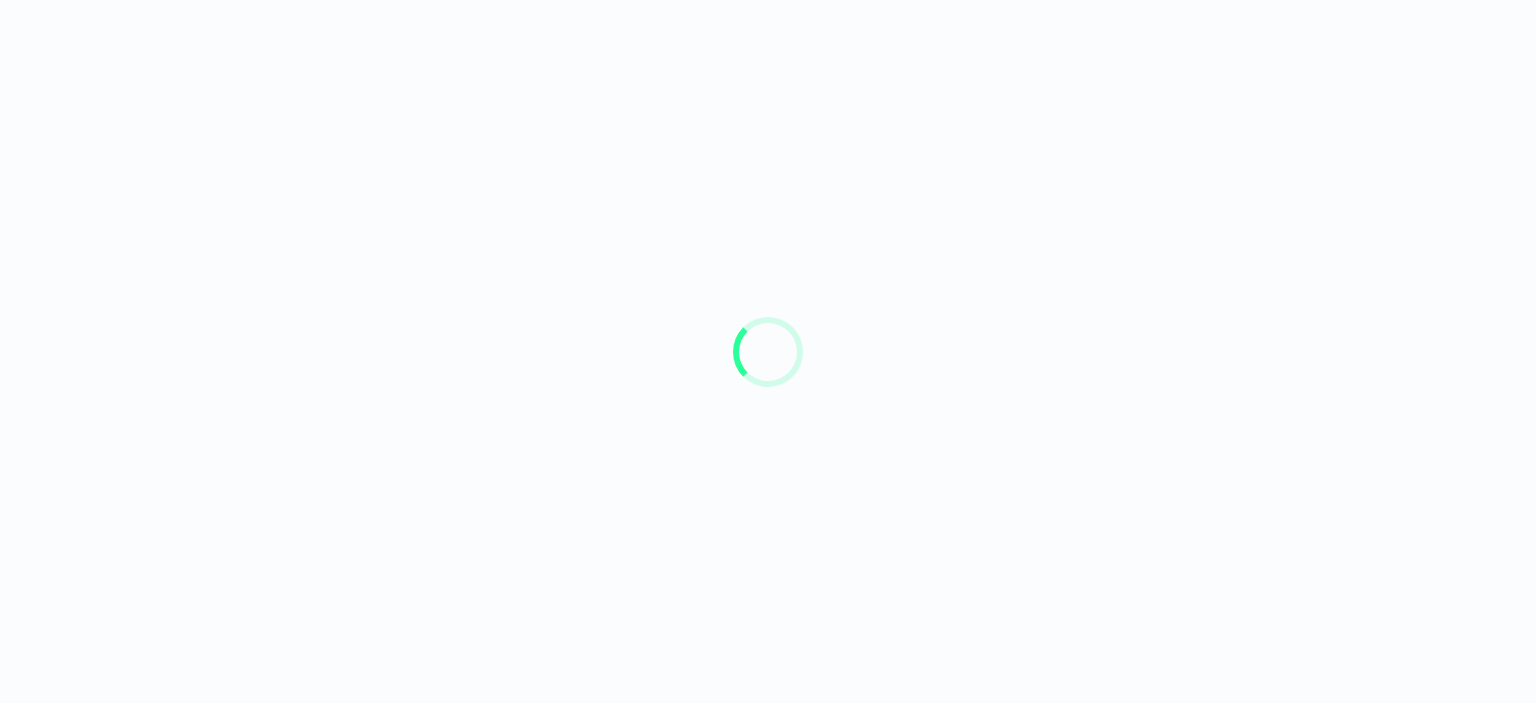 scroll, scrollTop: 0, scrollLeft: 0, axis: both 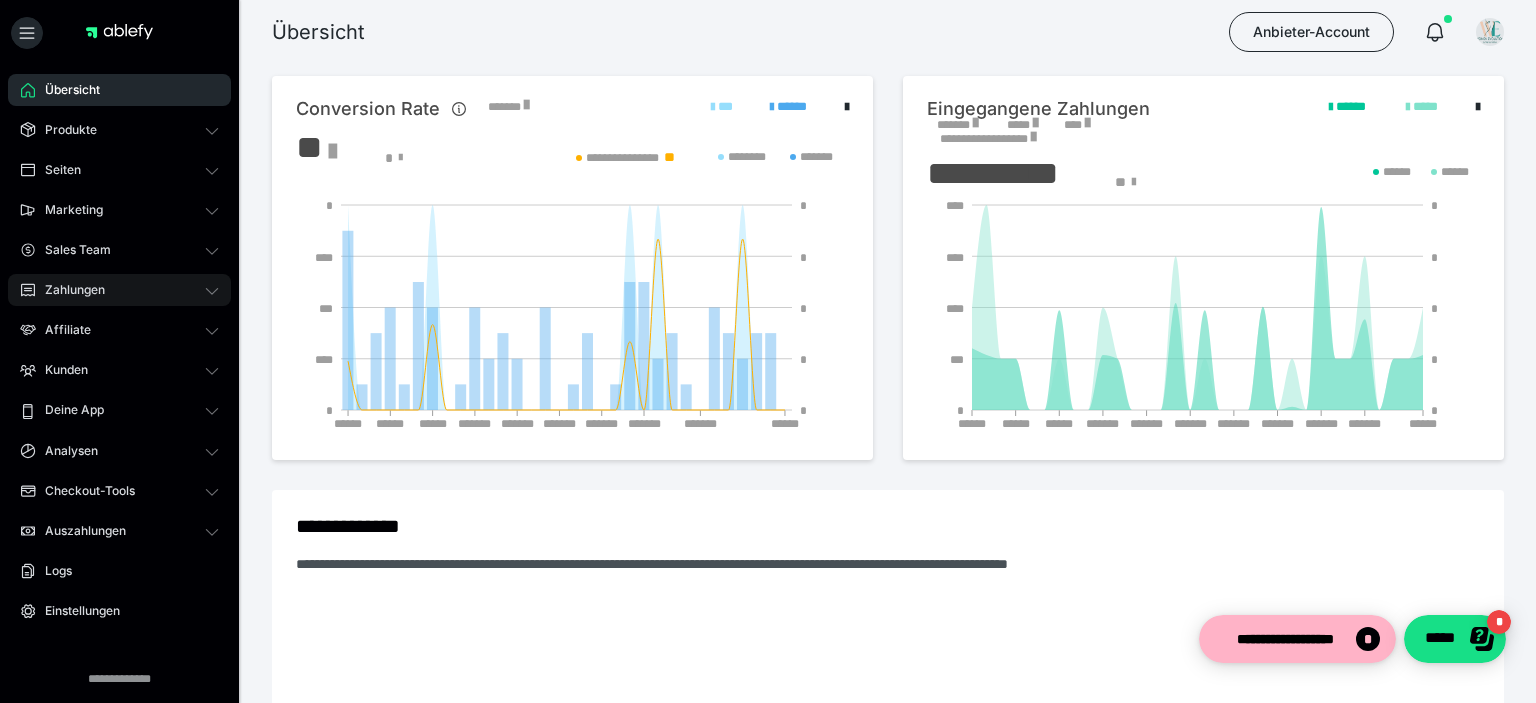 click on "Zahlungen" at bounding box center [119, 290] 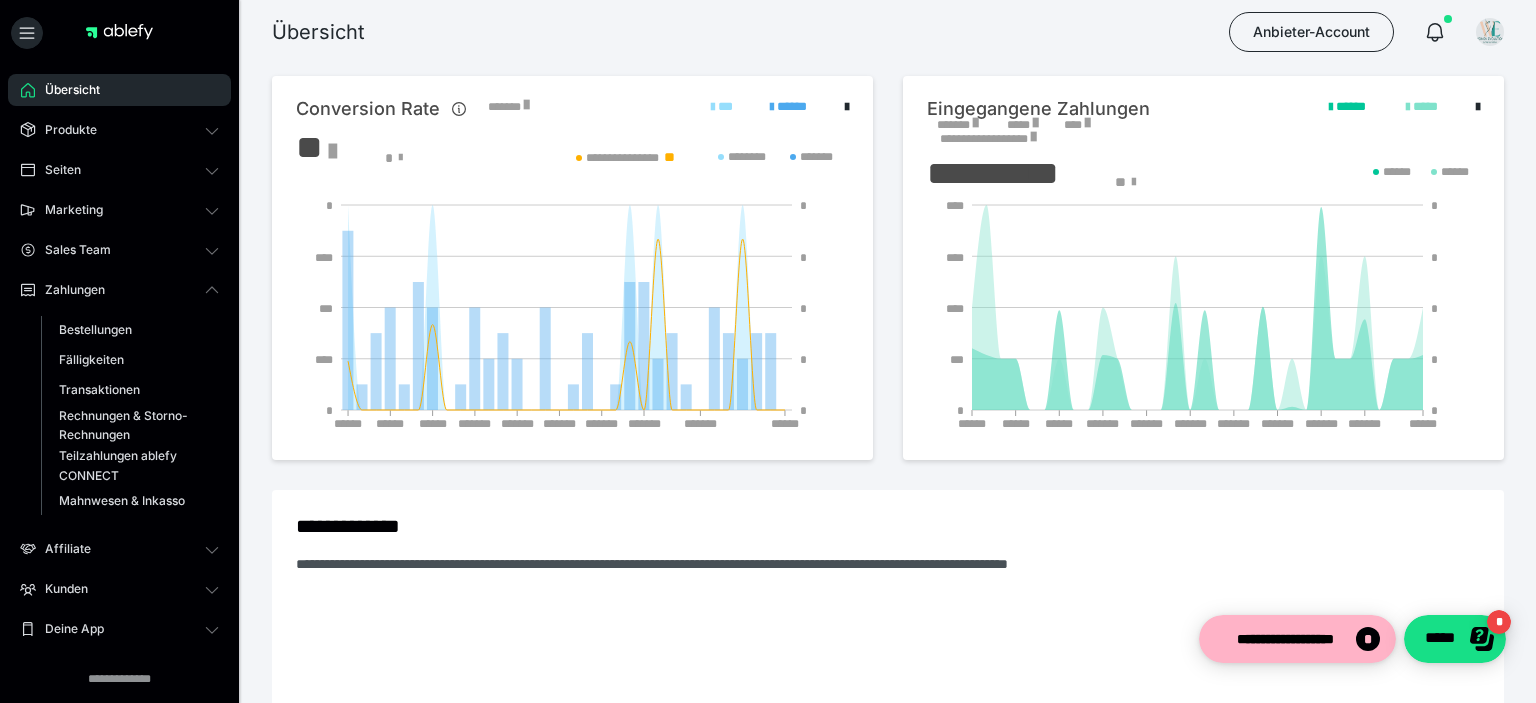 drag, startPoint x: 107, startPoint y: 412, endPoint x: 147, endPoint y: 404, distance: 40.792156 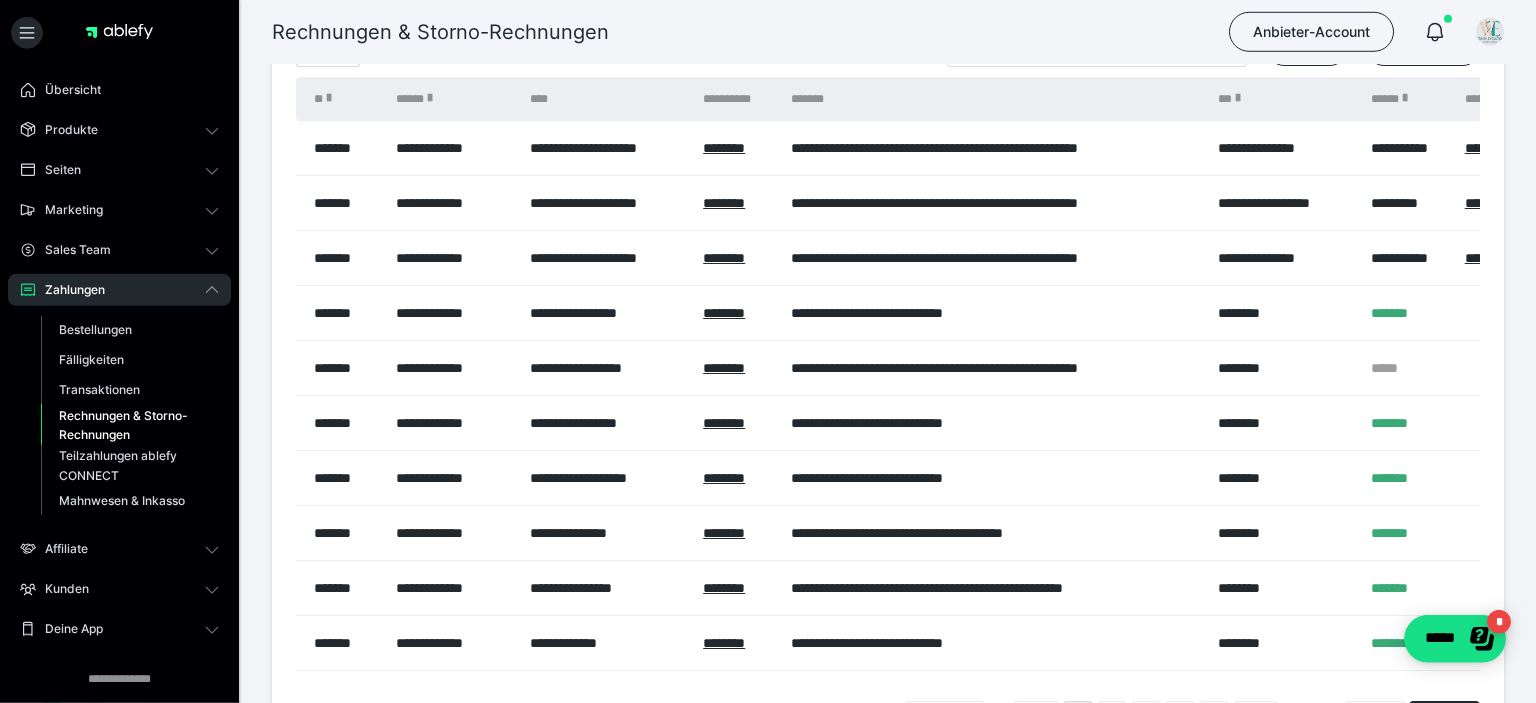 scroll, scrollTop: 422, scrollLeft: 0, axis: vertical 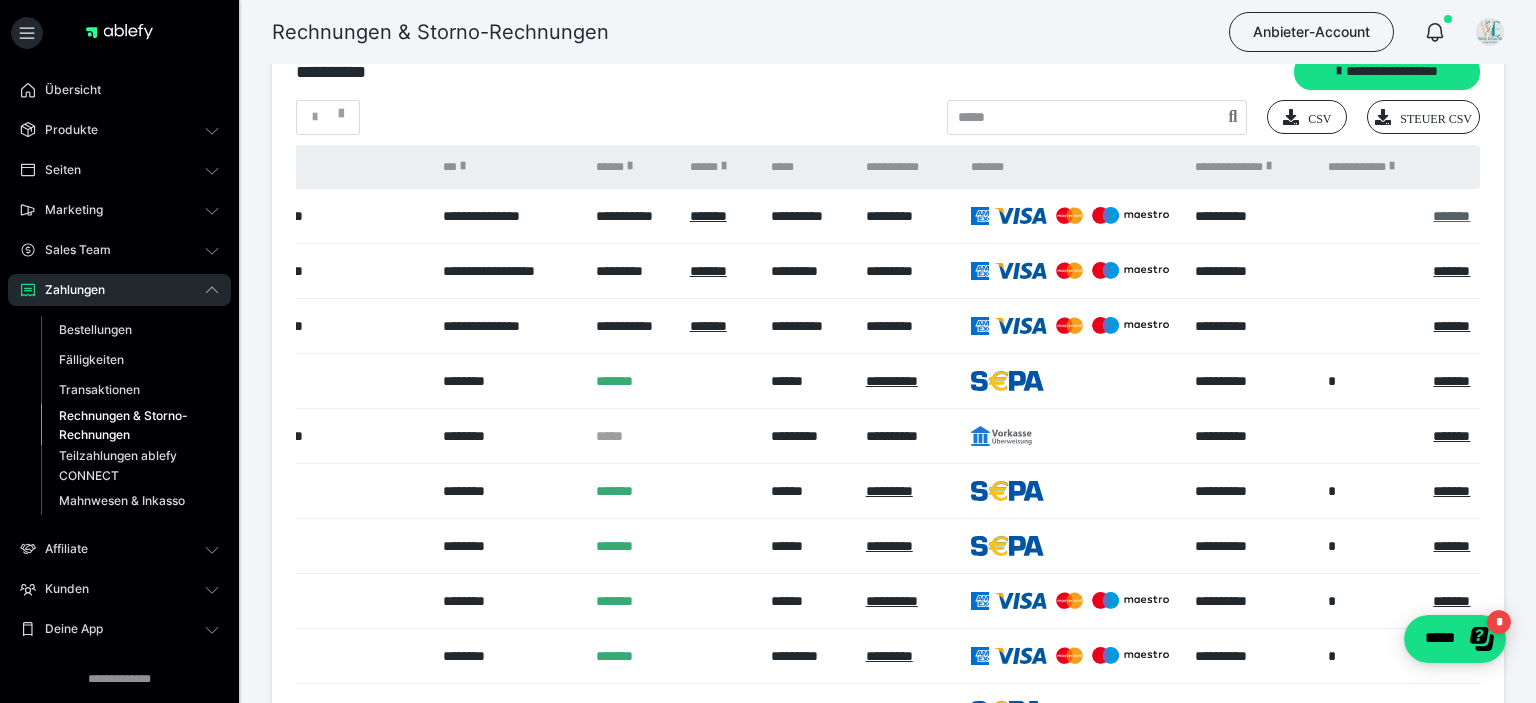 click on "*******" at bounding box center (1451, 216) 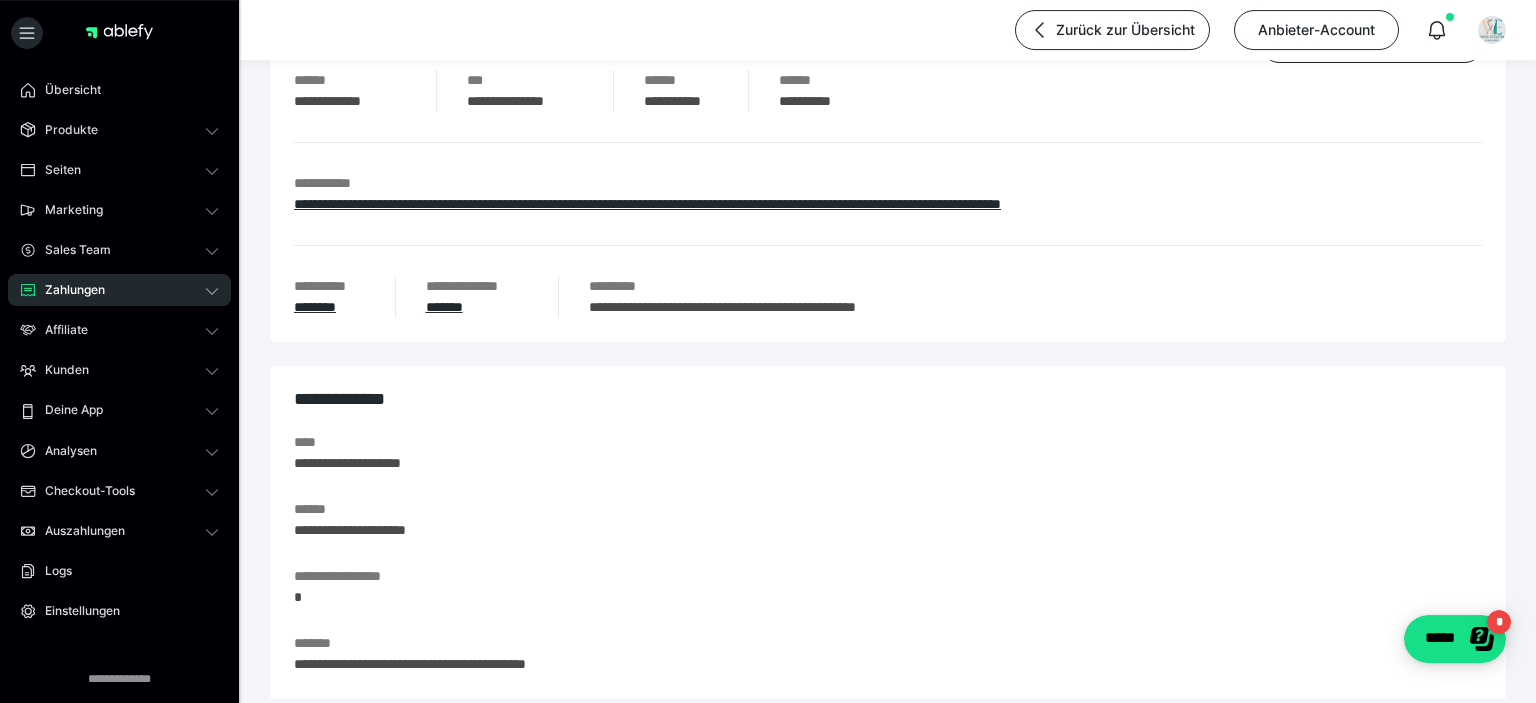 scroll, scrollTop: 44, scrollLeft: 0, axis: vertical 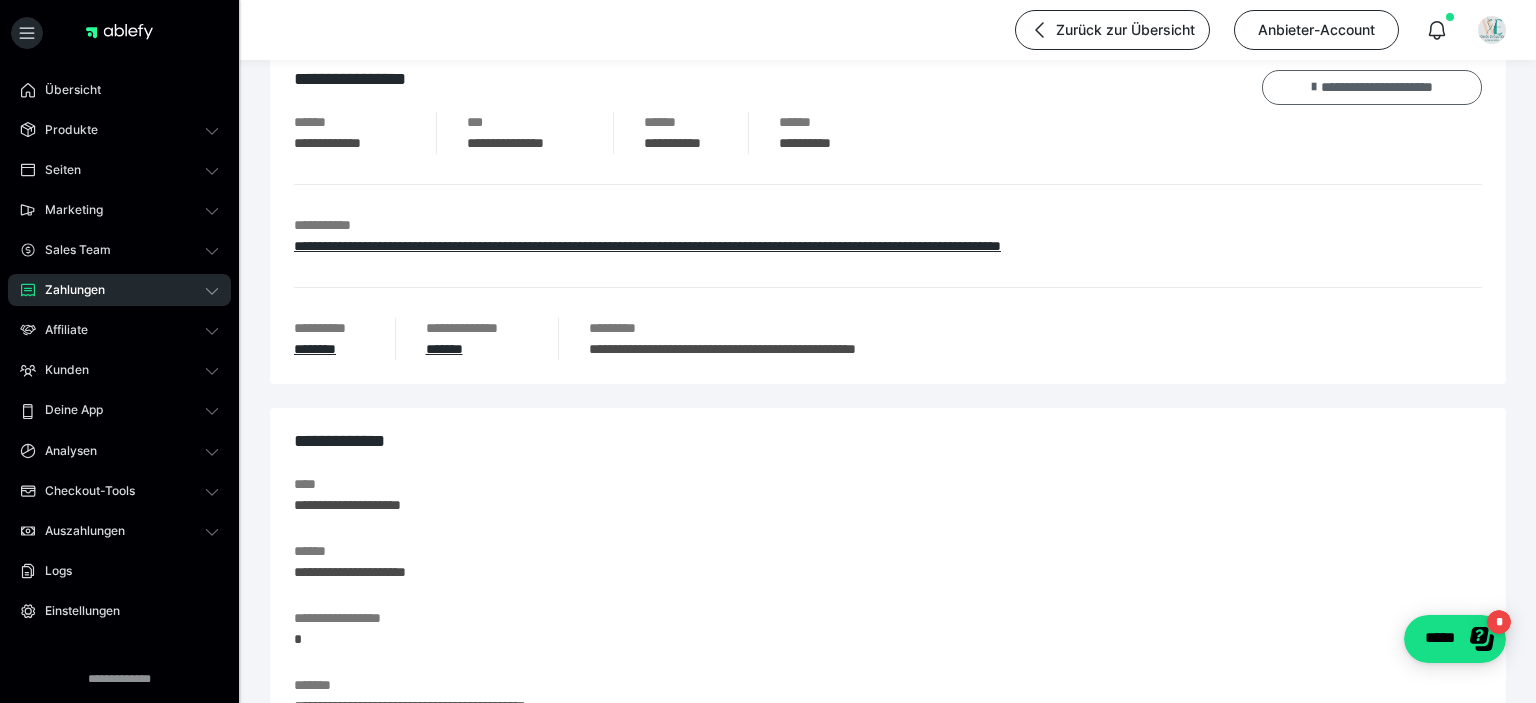 click on "**********" at bounding box center (1372, 87) 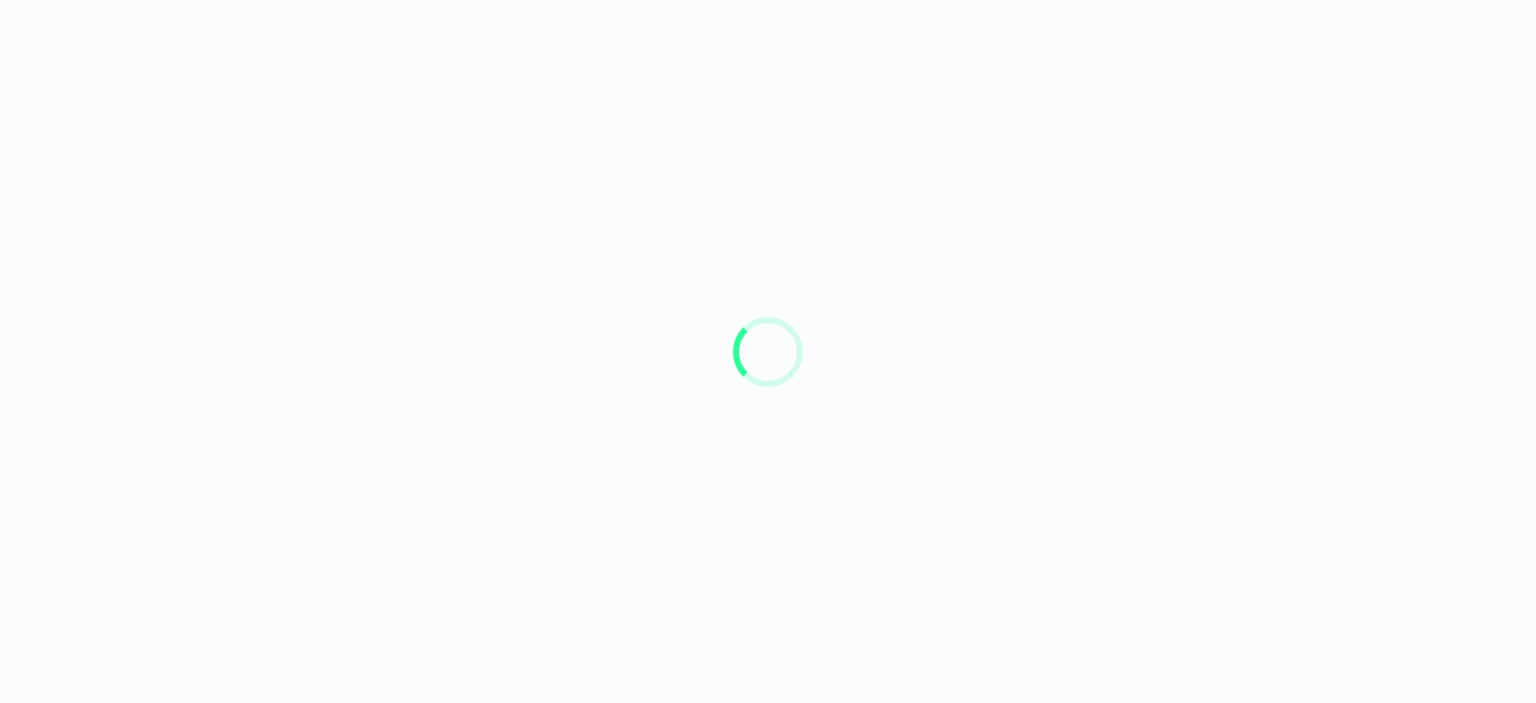 scroll, scrollTop: 0, scrollLeft: 0, axis: both 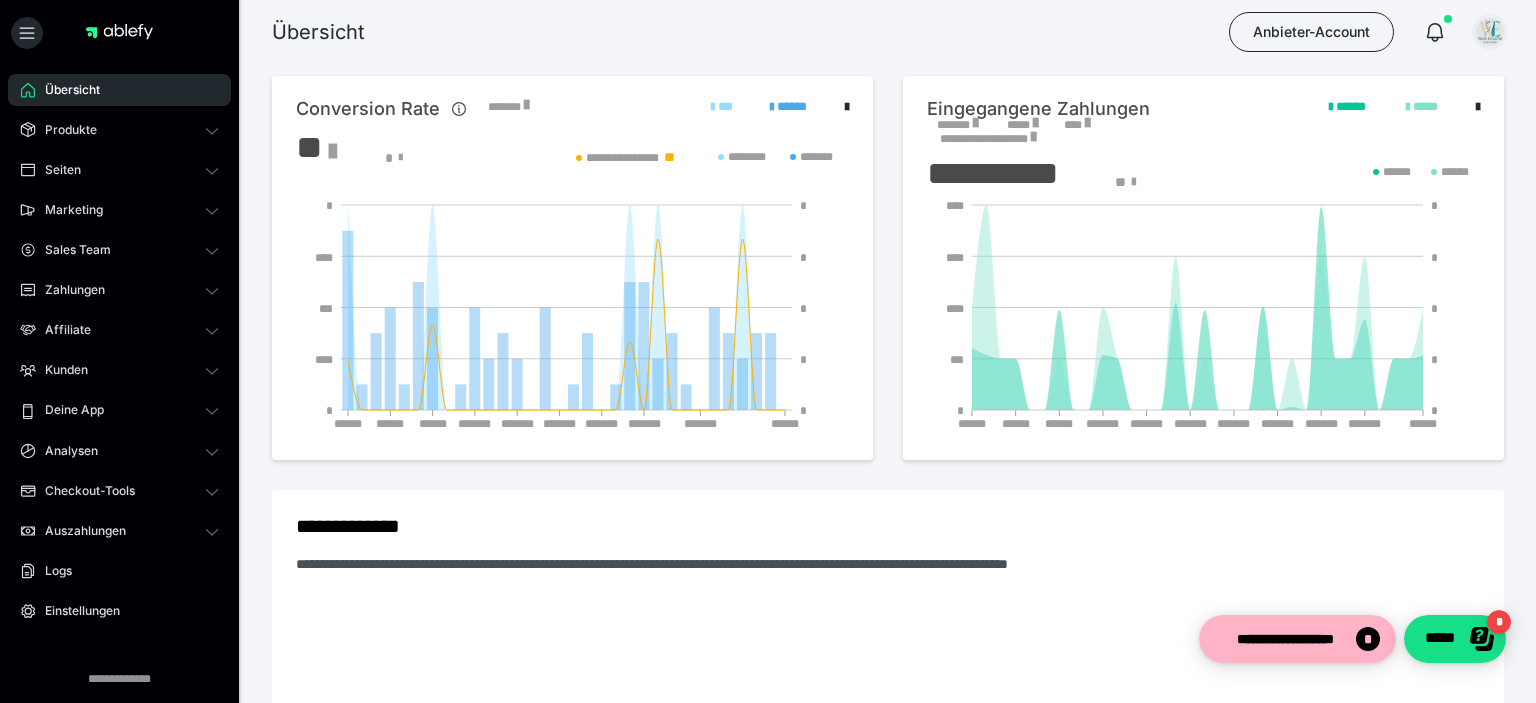 click at bounding box center (1490, 32) 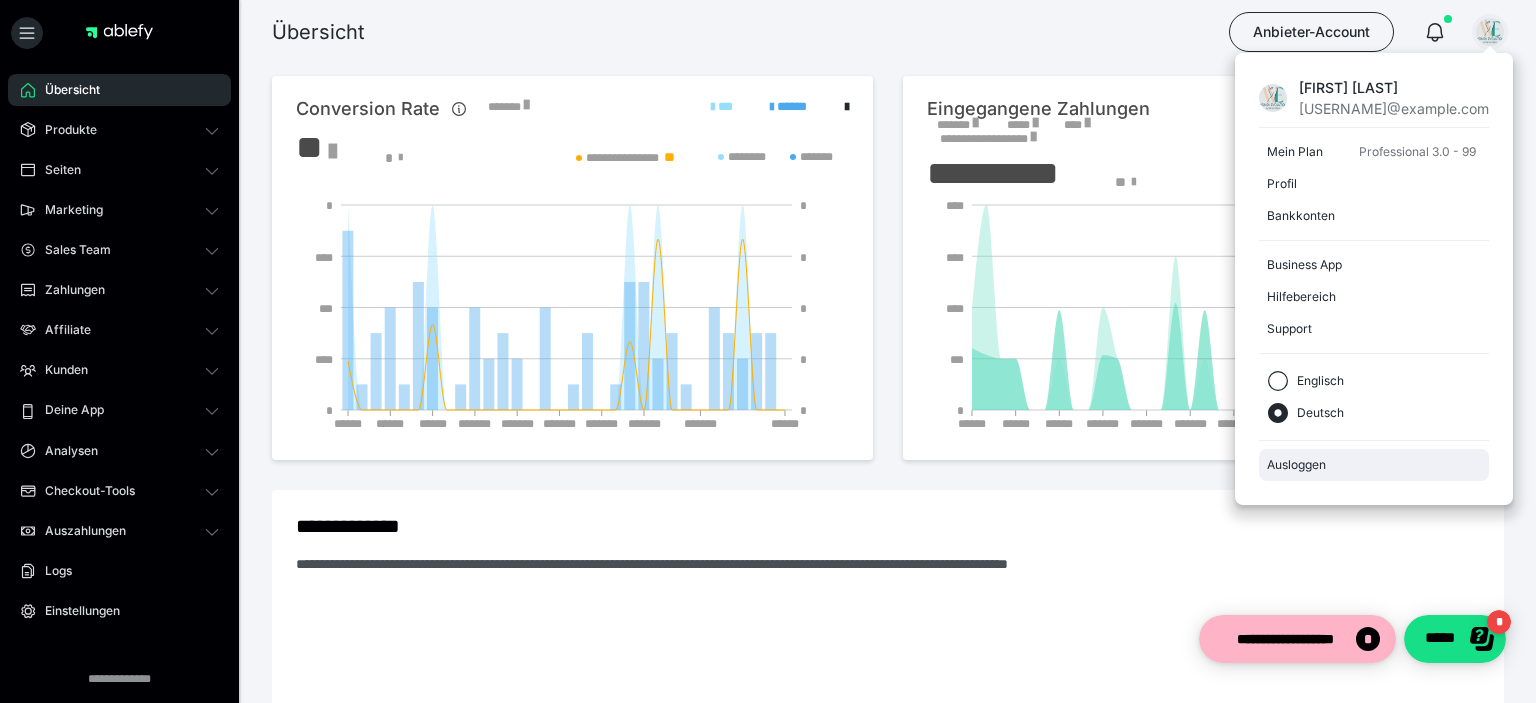 click on "Ausloggen" at bounding box center (1374, 465) 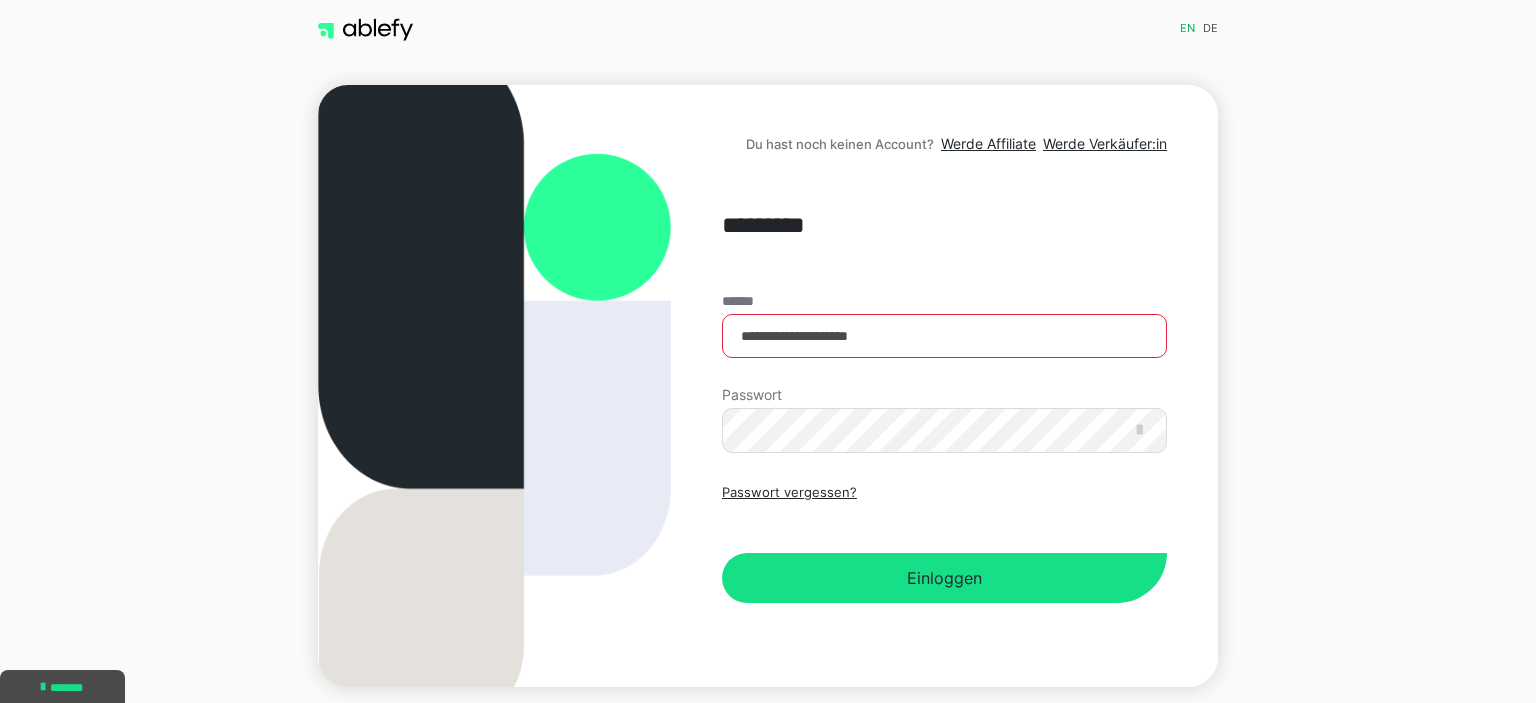 scroll, scrollTop: 0, scrollLeft: 0, axis: both 